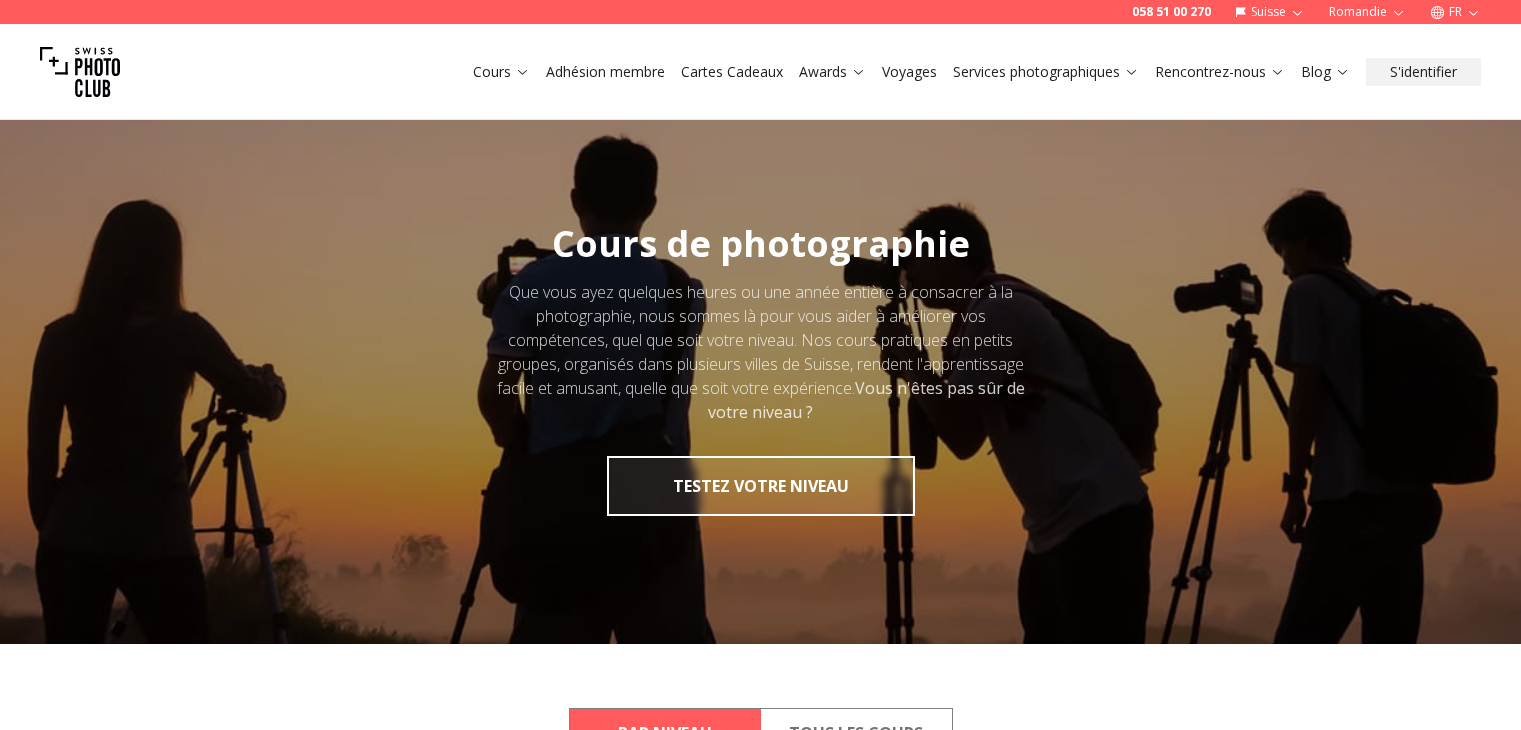 scroll, scrollTop: 487, scrollLeft: 0, axis: vertical 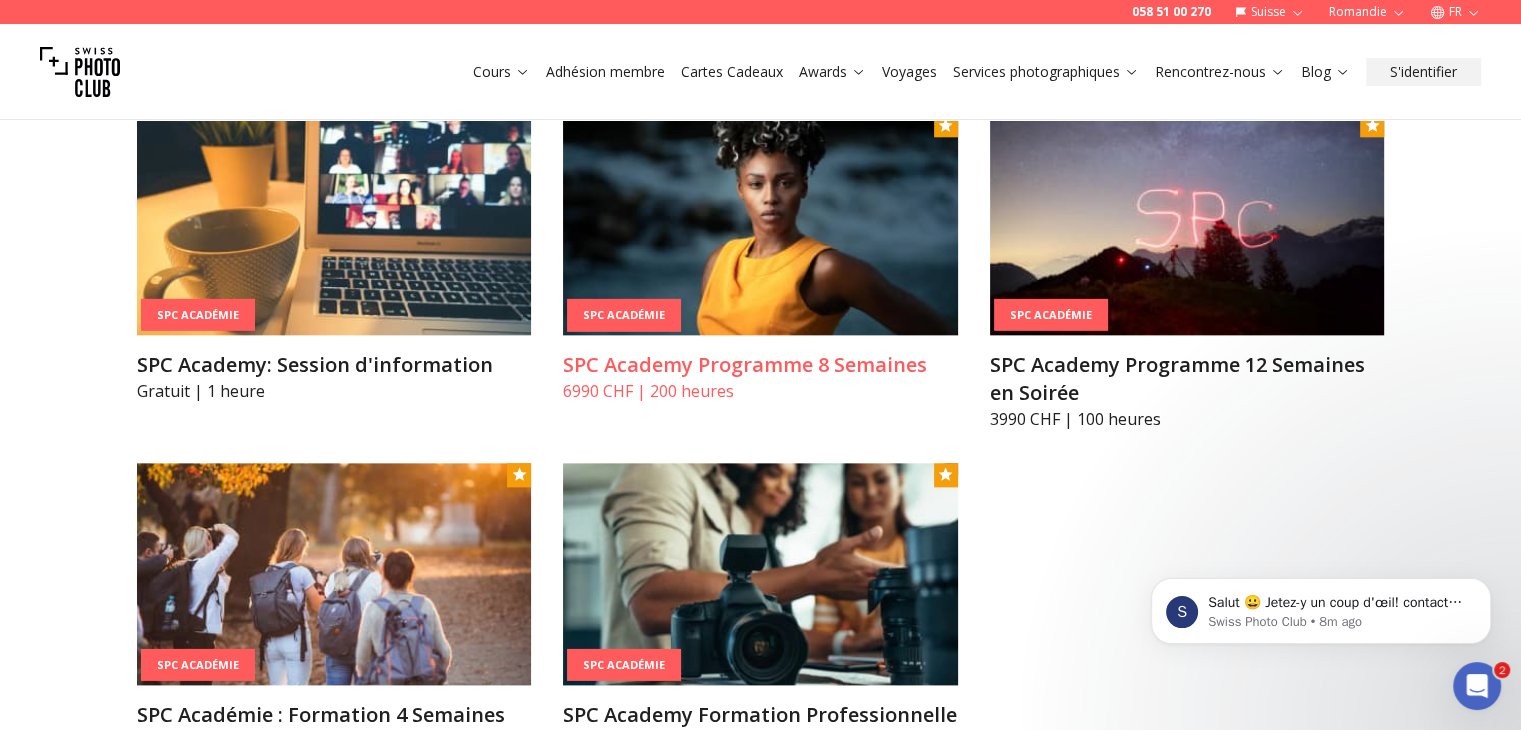 click on "SPC Academy Programme 8 Semaines" at bounding box center (760, 365) 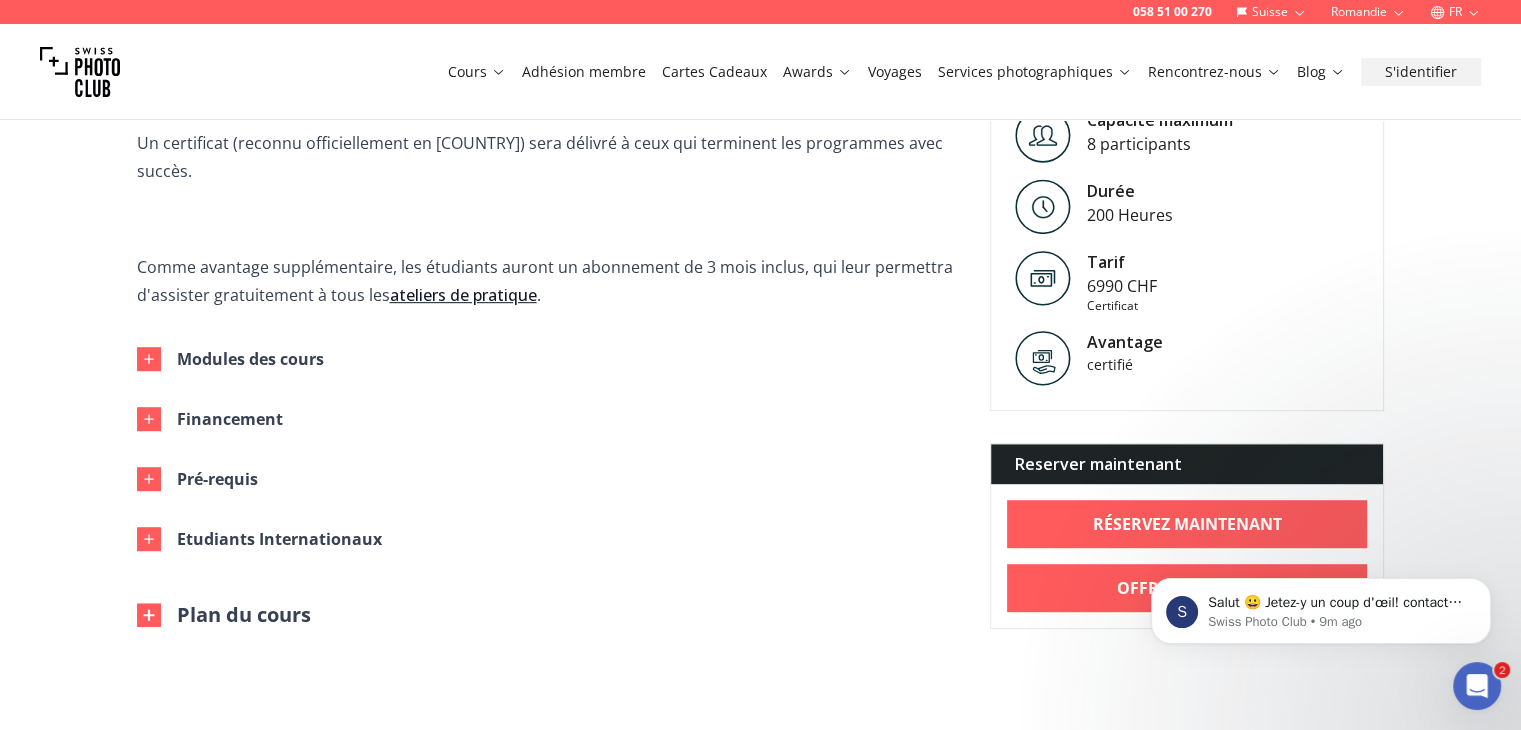 scroll, scrollTop: 1040, scrollLeft: 0, axis: vertical 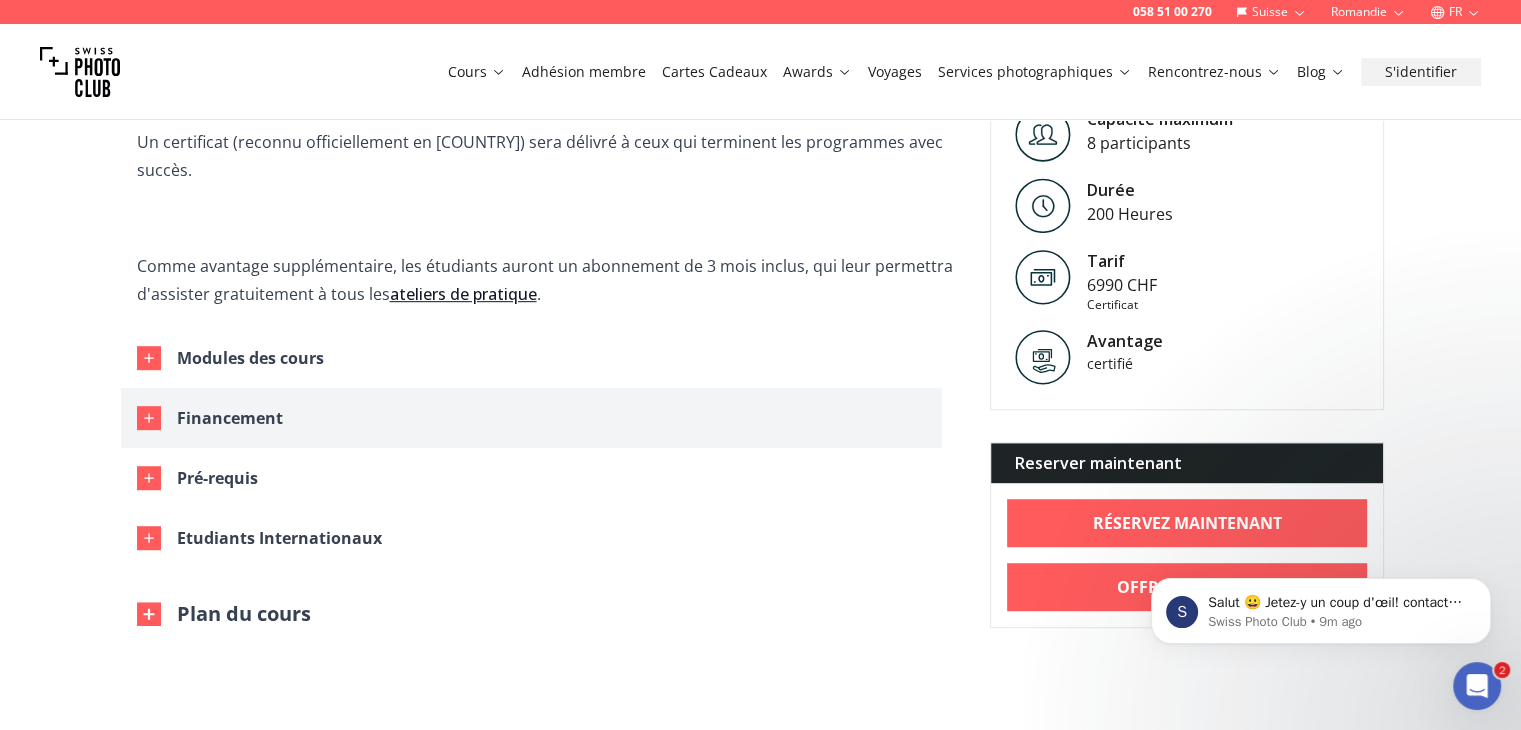 click on "Financement" at bounding box center [531, 418] 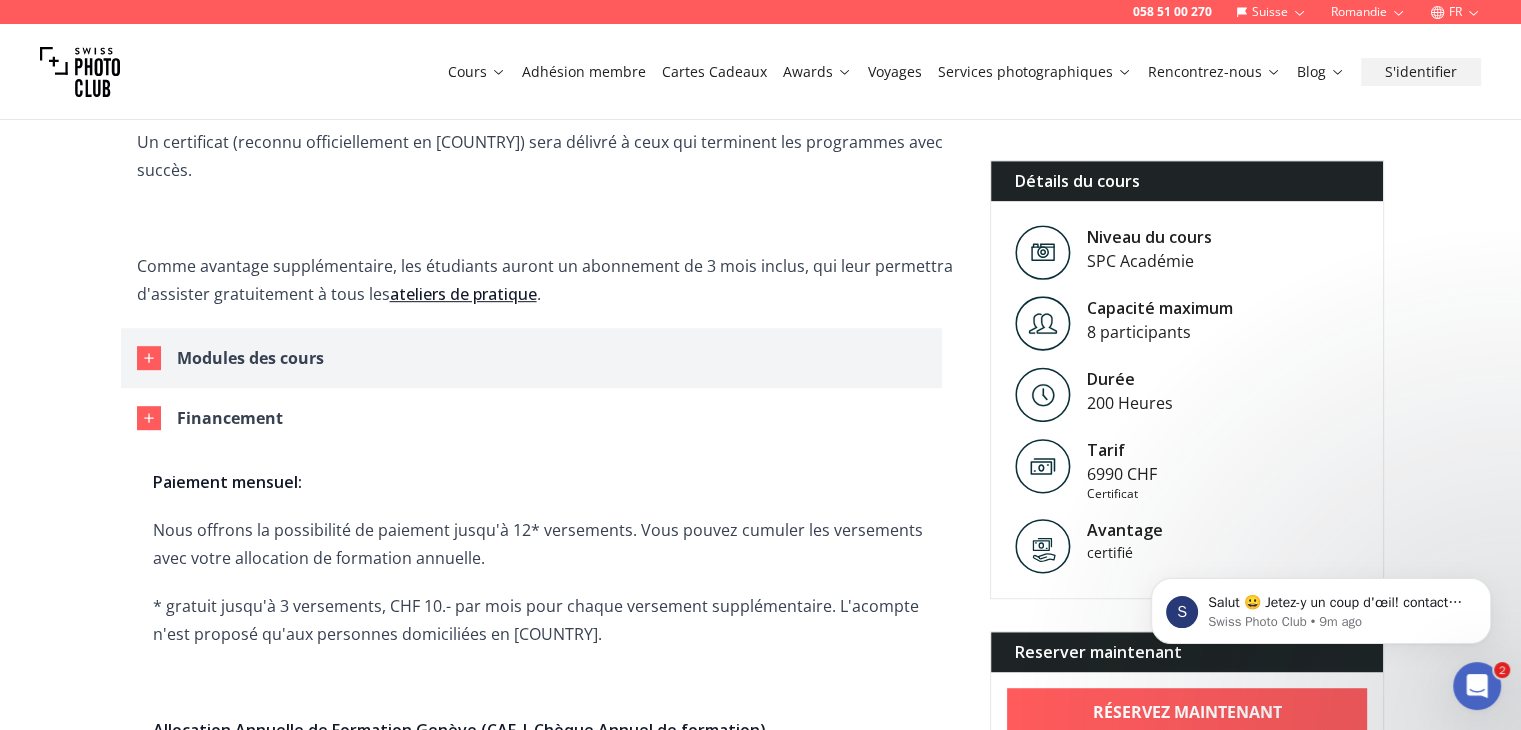 click on "Modules des cours" at bounding box center (250, 358) 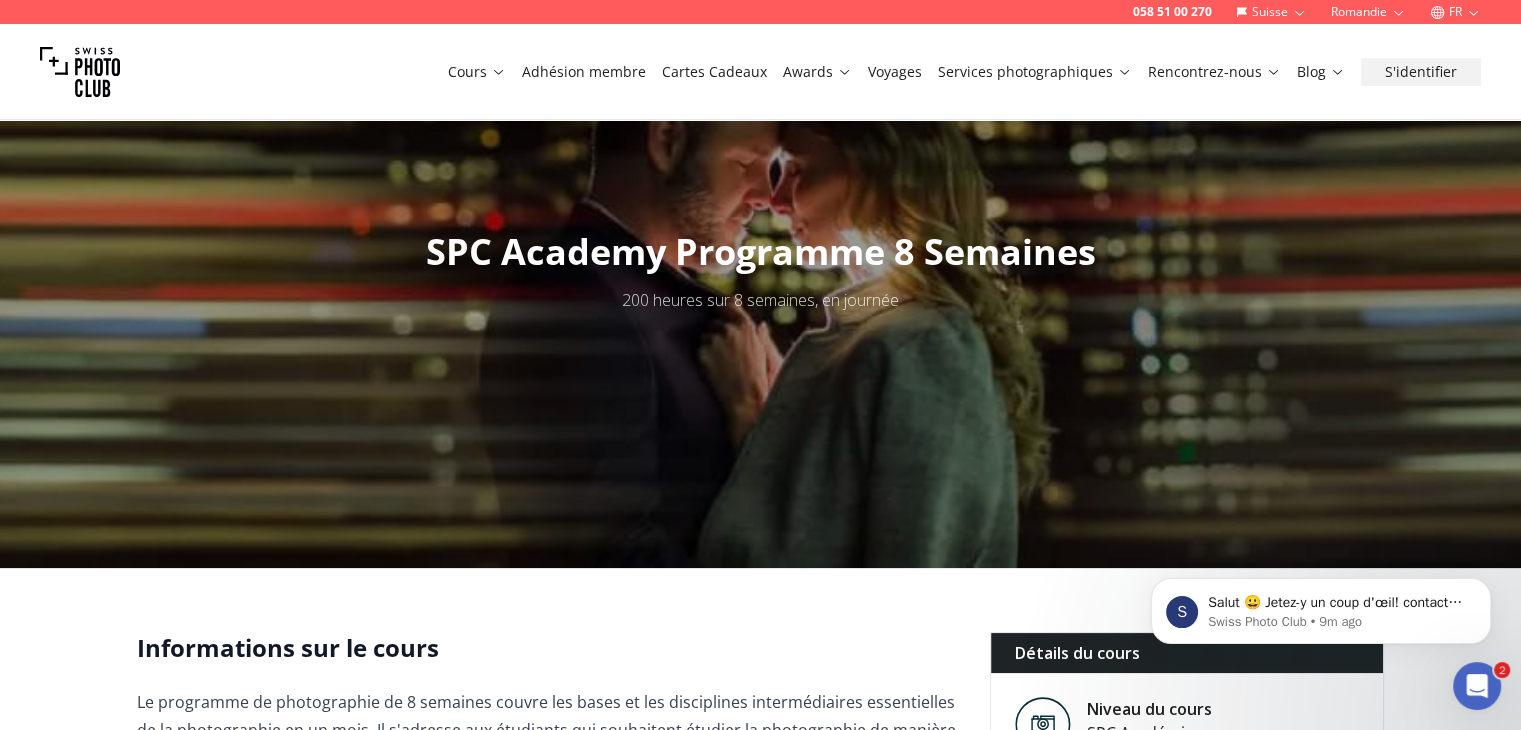 scroll, scrollTop: 0, scrollLeft: 0, axis: both 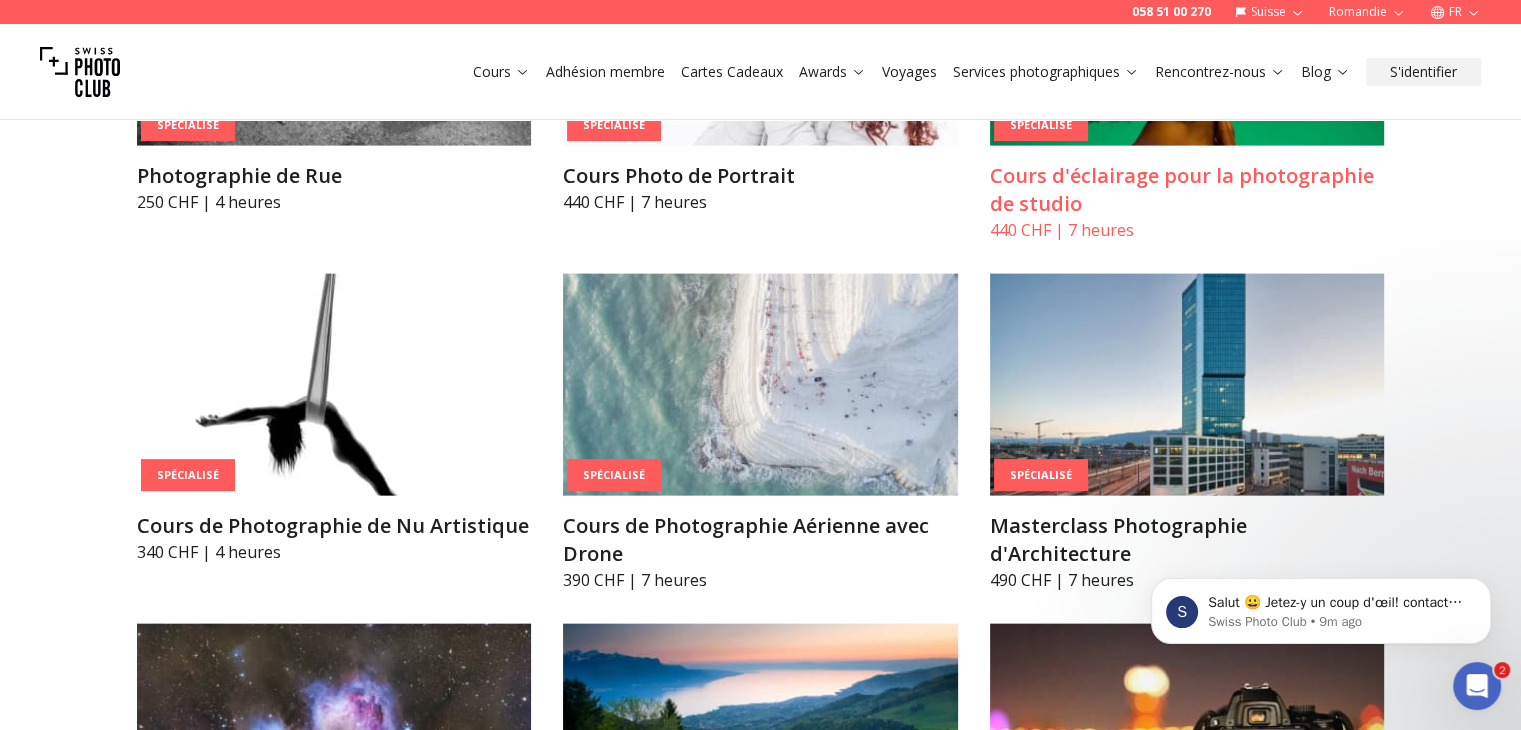click at bounding box center (1187, 35) 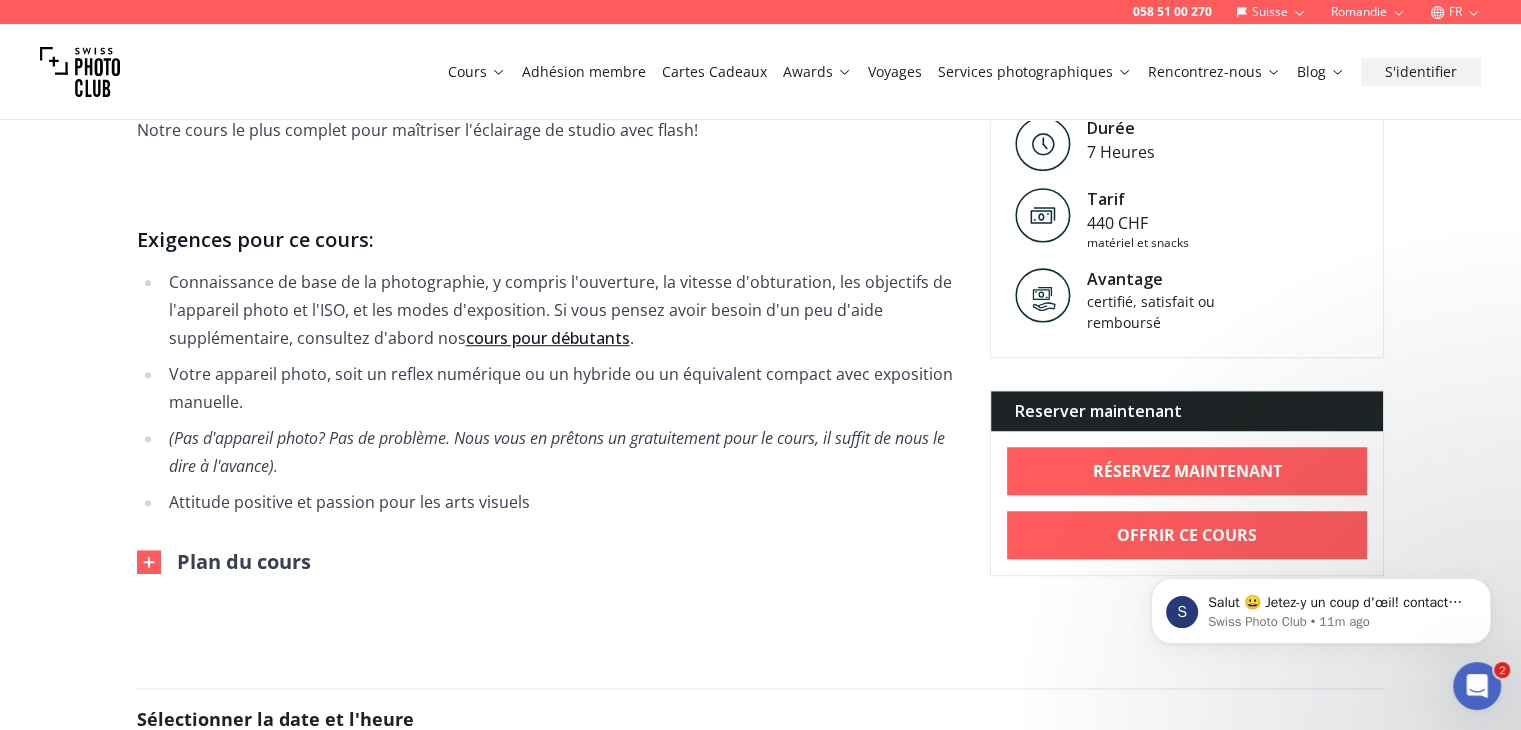scroll, scrollTop: 1512, scrollLeft: 0, axis: vertical 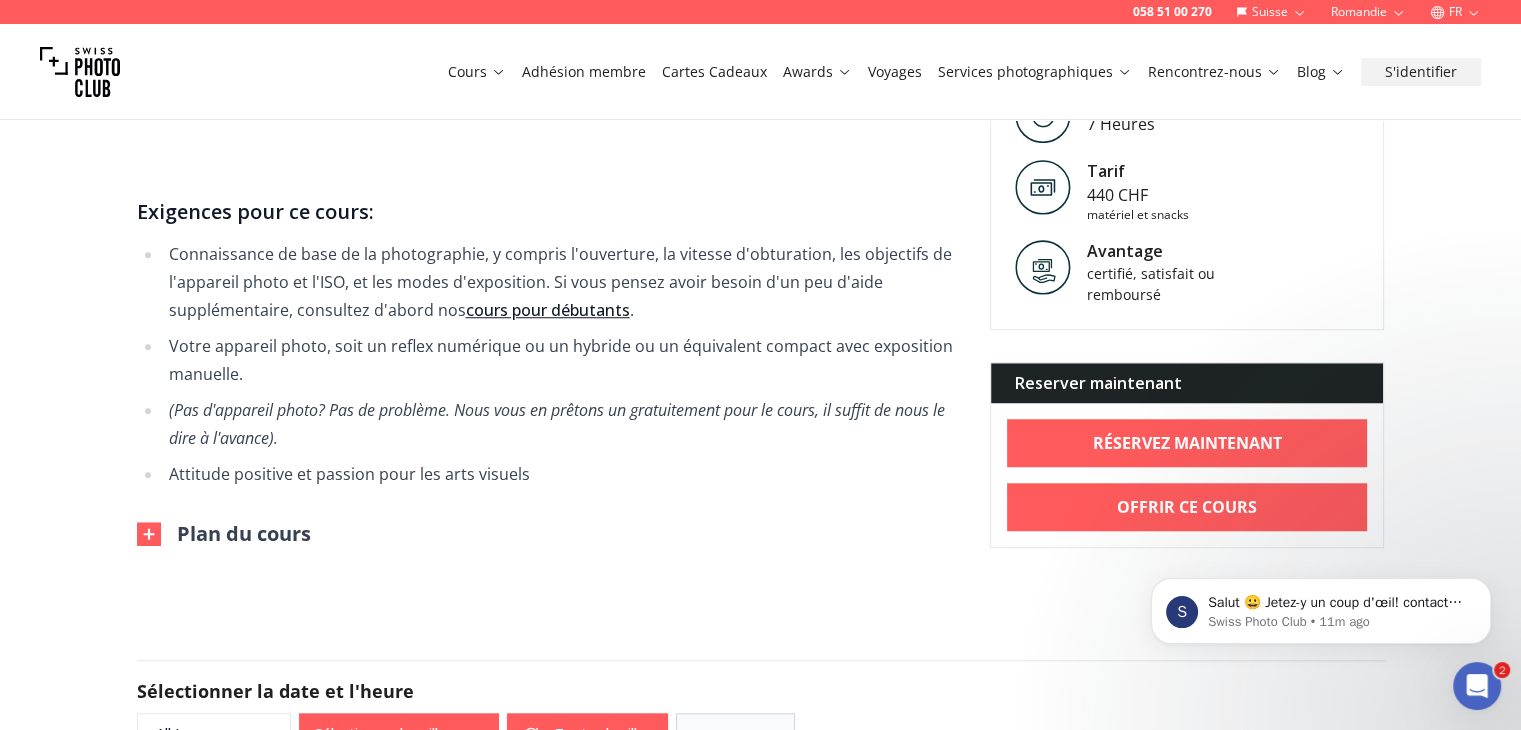 click on "Plan du cours" at bounding box center [224, 534] 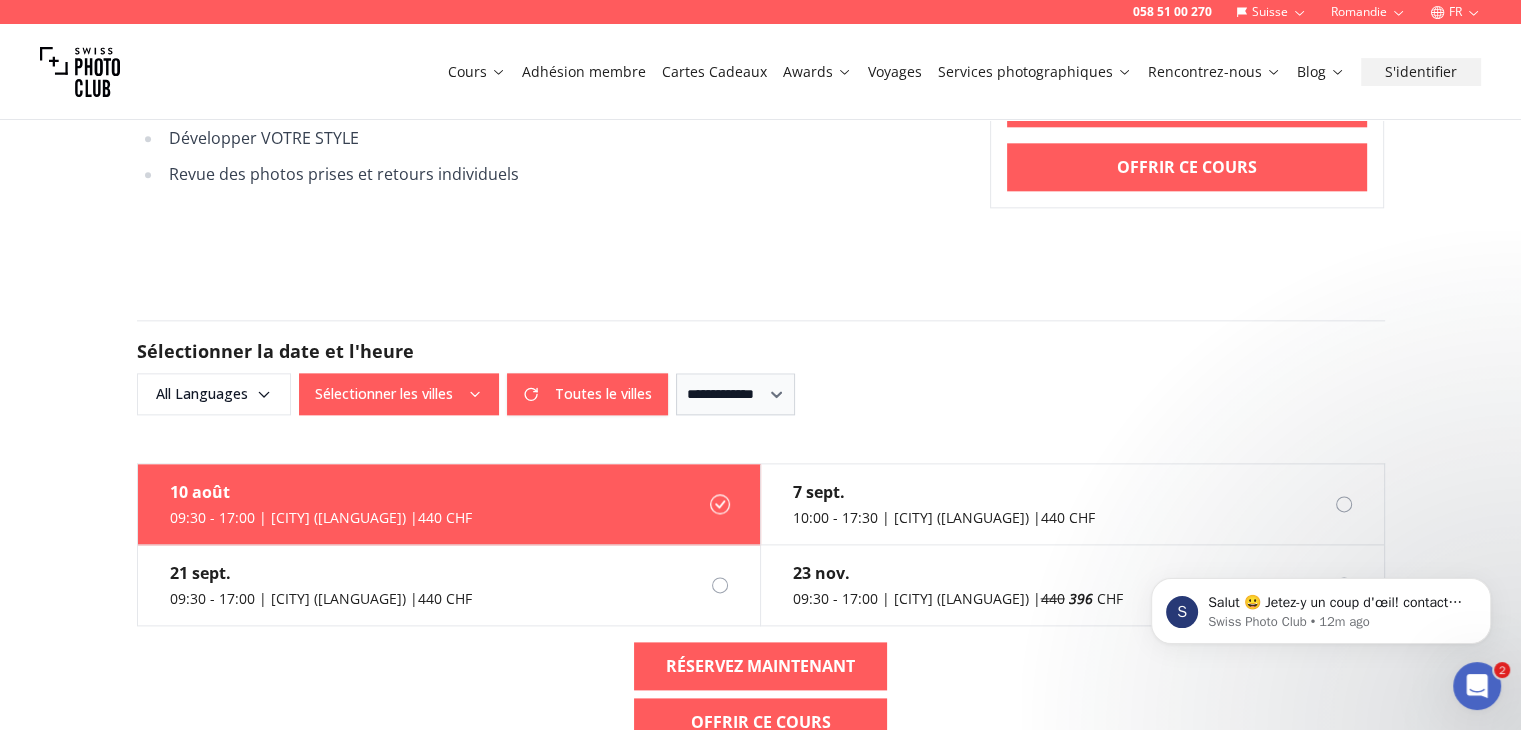 scroll, scrollTop: 2402, scrollLeft: 0, axis: vertical 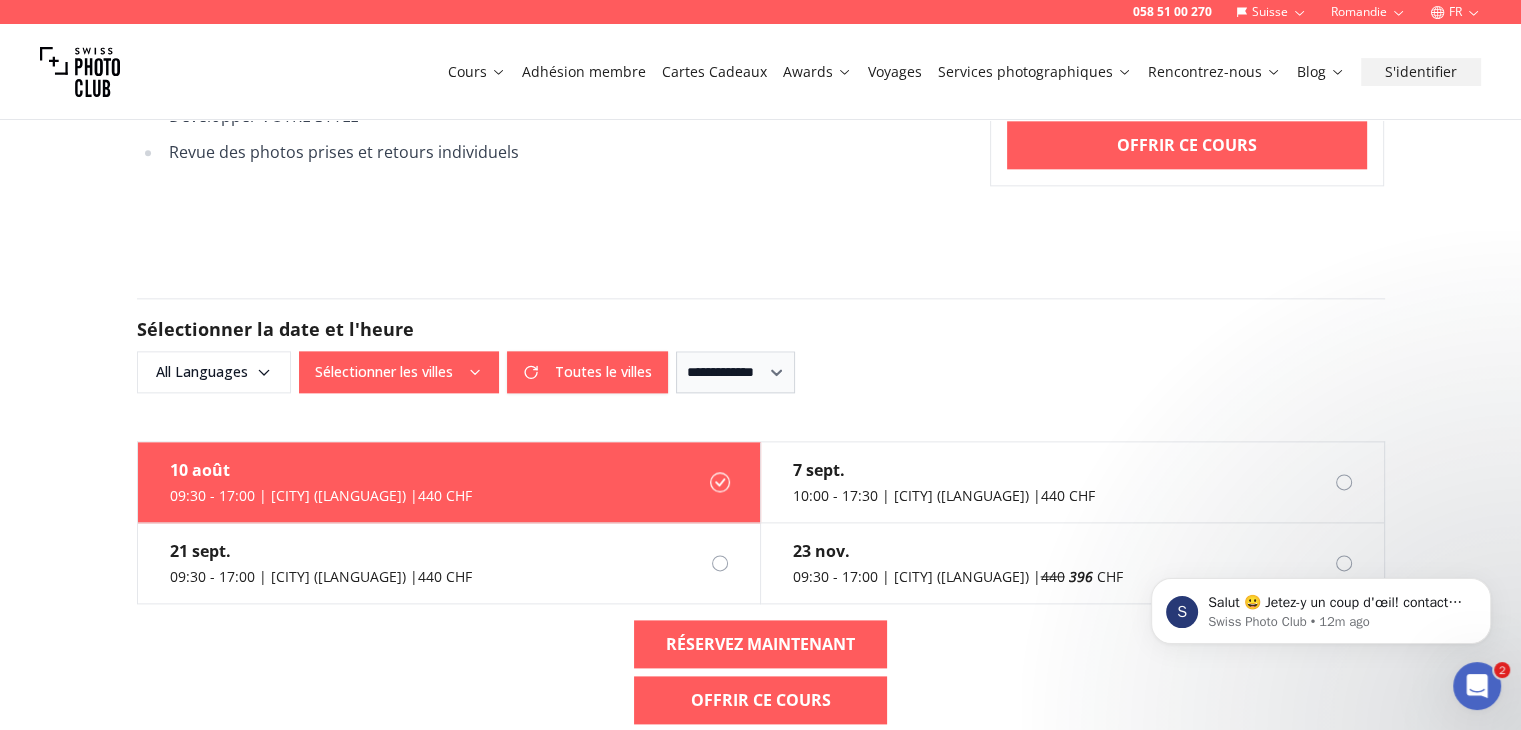 click on "Sélectionner les villes" at bounding box center (399, 372) 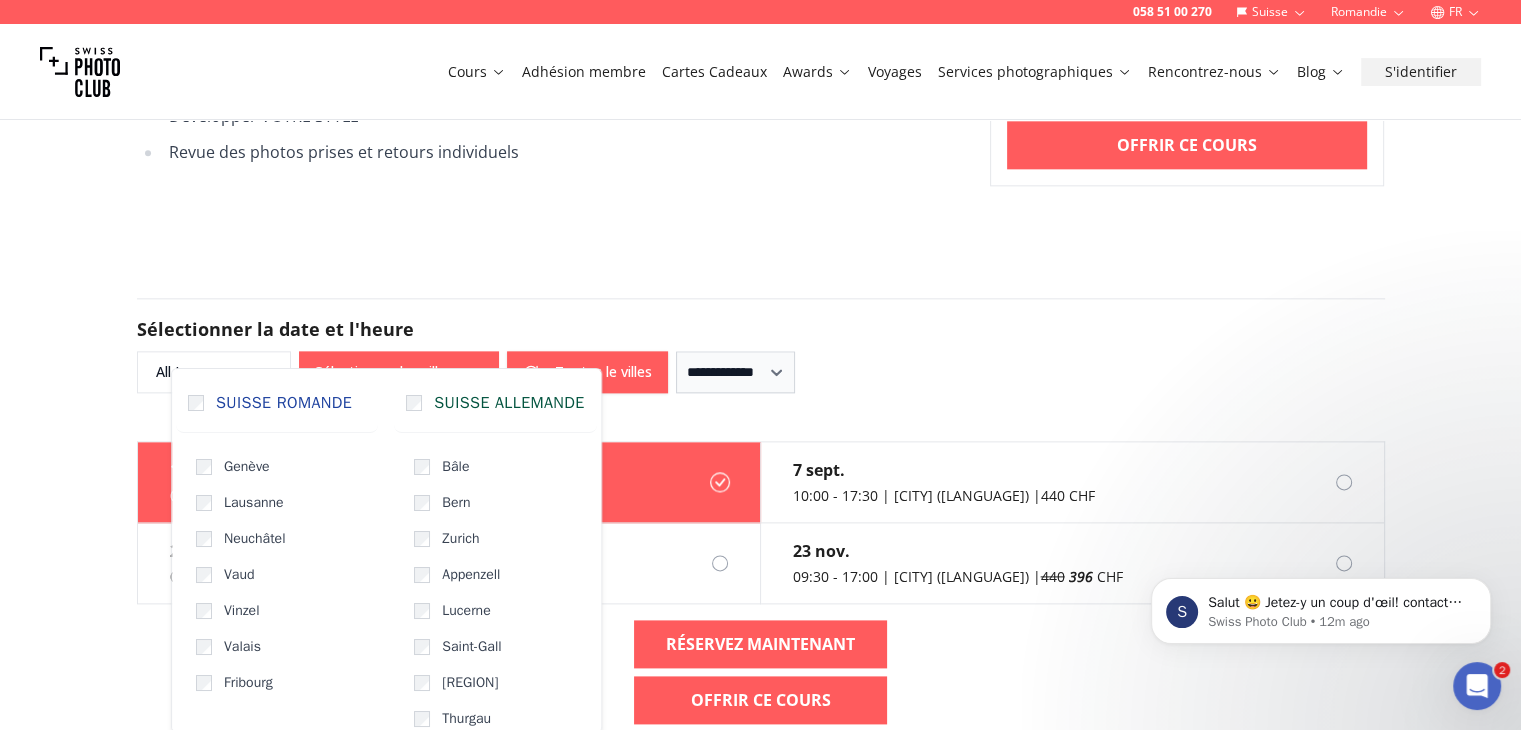 click on "Sélectionner les villes" at bounding box center [399, 372] 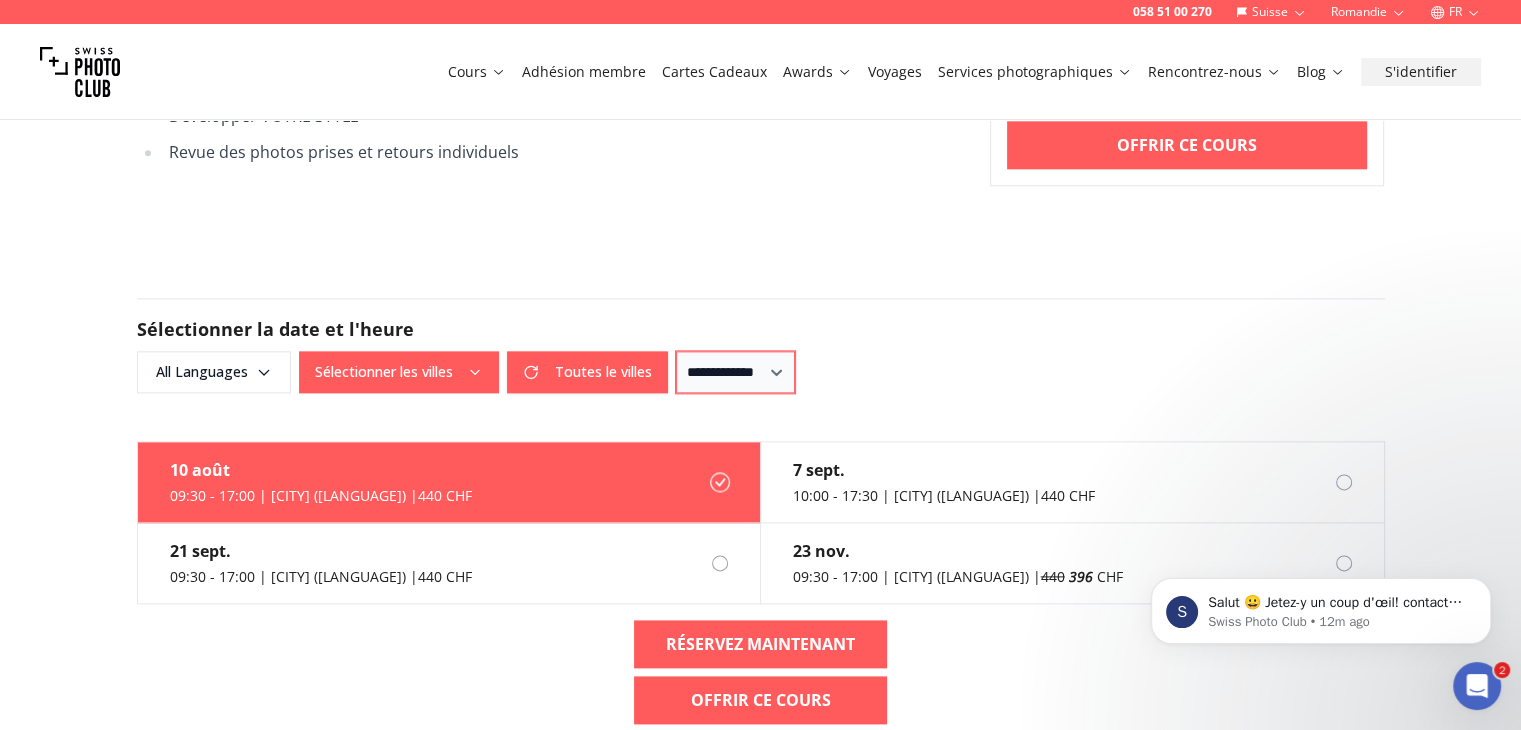 click on "**********" at bounding box center [735, 372] 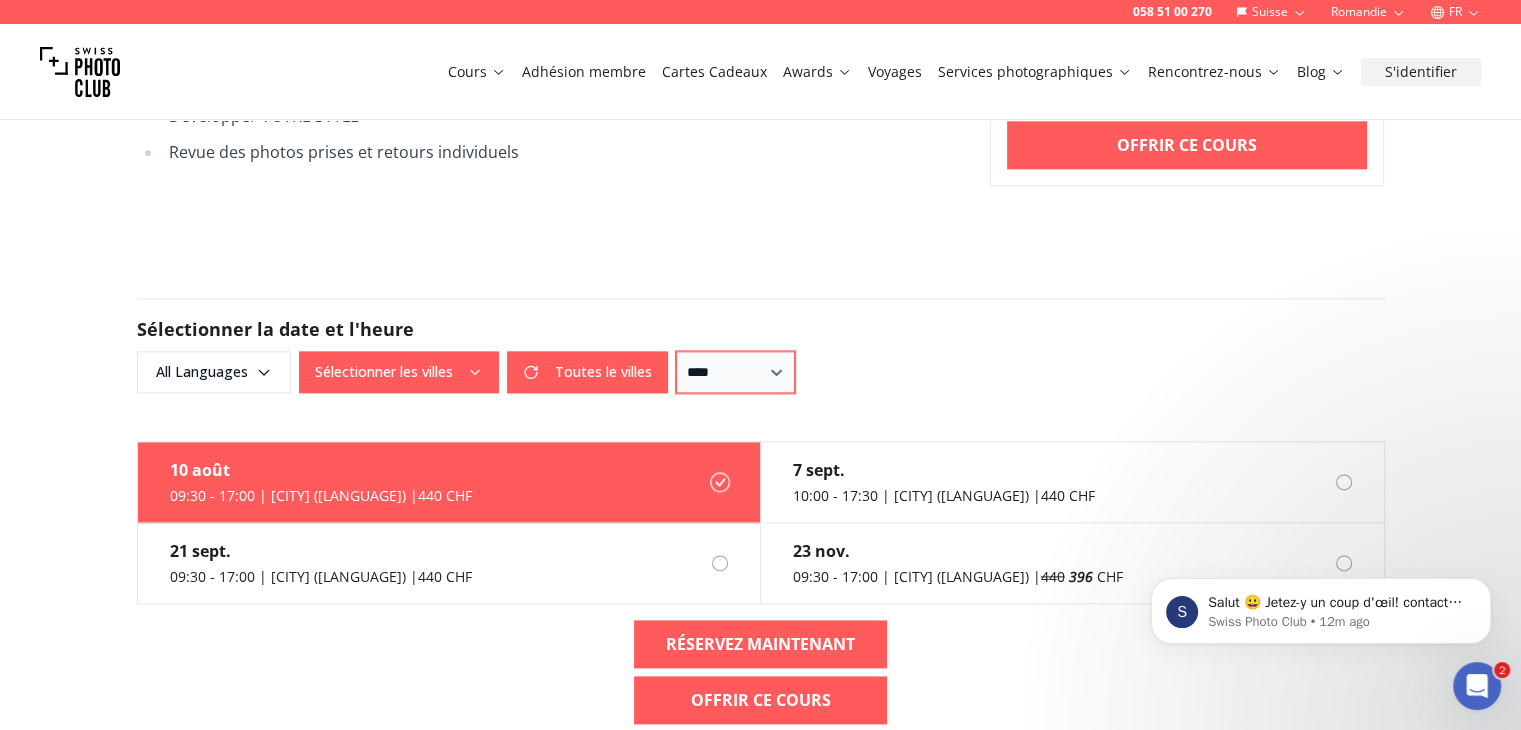 click on "**********" at bounding box center [735, 372] 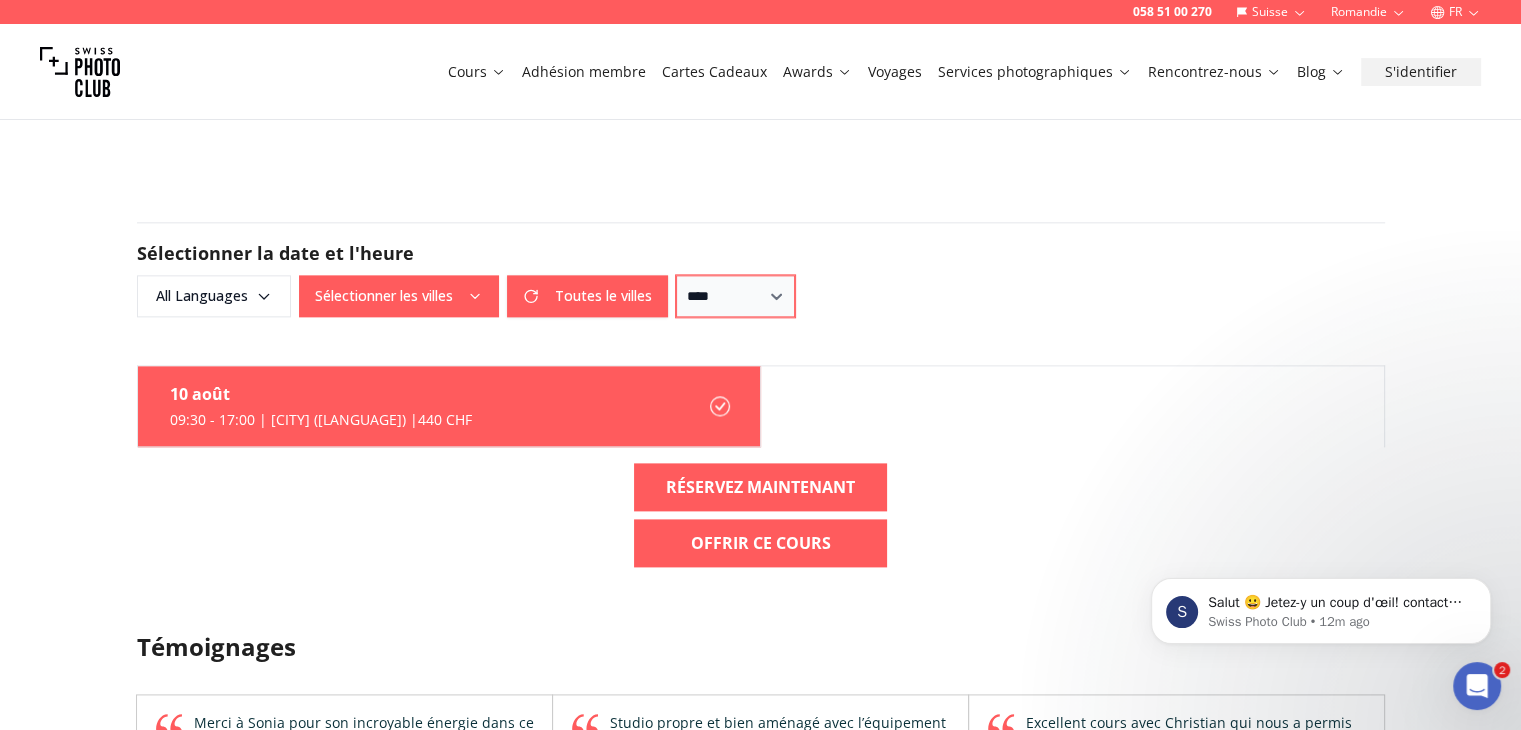 scroll, scrollTop: 2472, scrollLeft: 0, axis: vertical 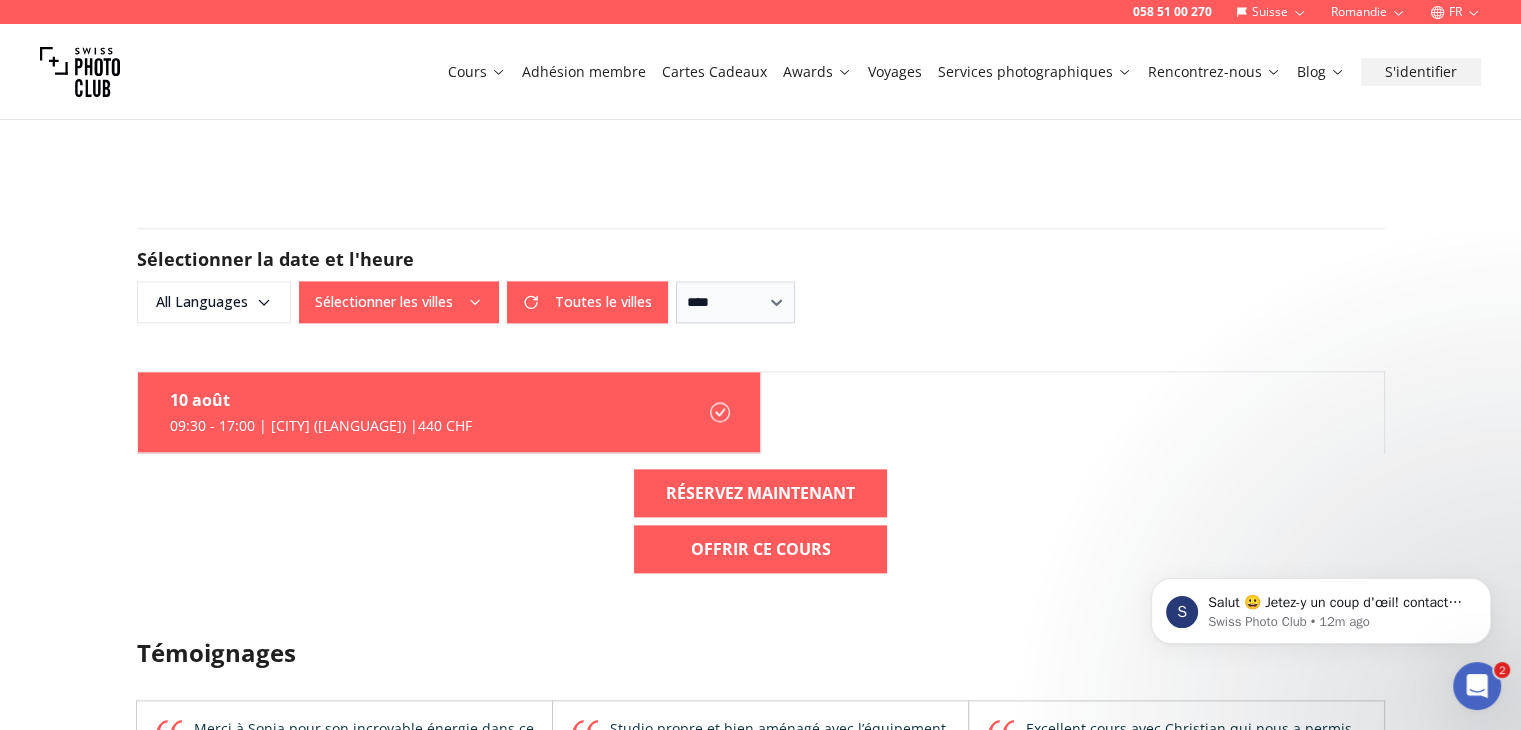 click on "10 août 09:30 - 17:00 | Geneva (Français)    |  440   CHF" at bounding box center (449, 412) 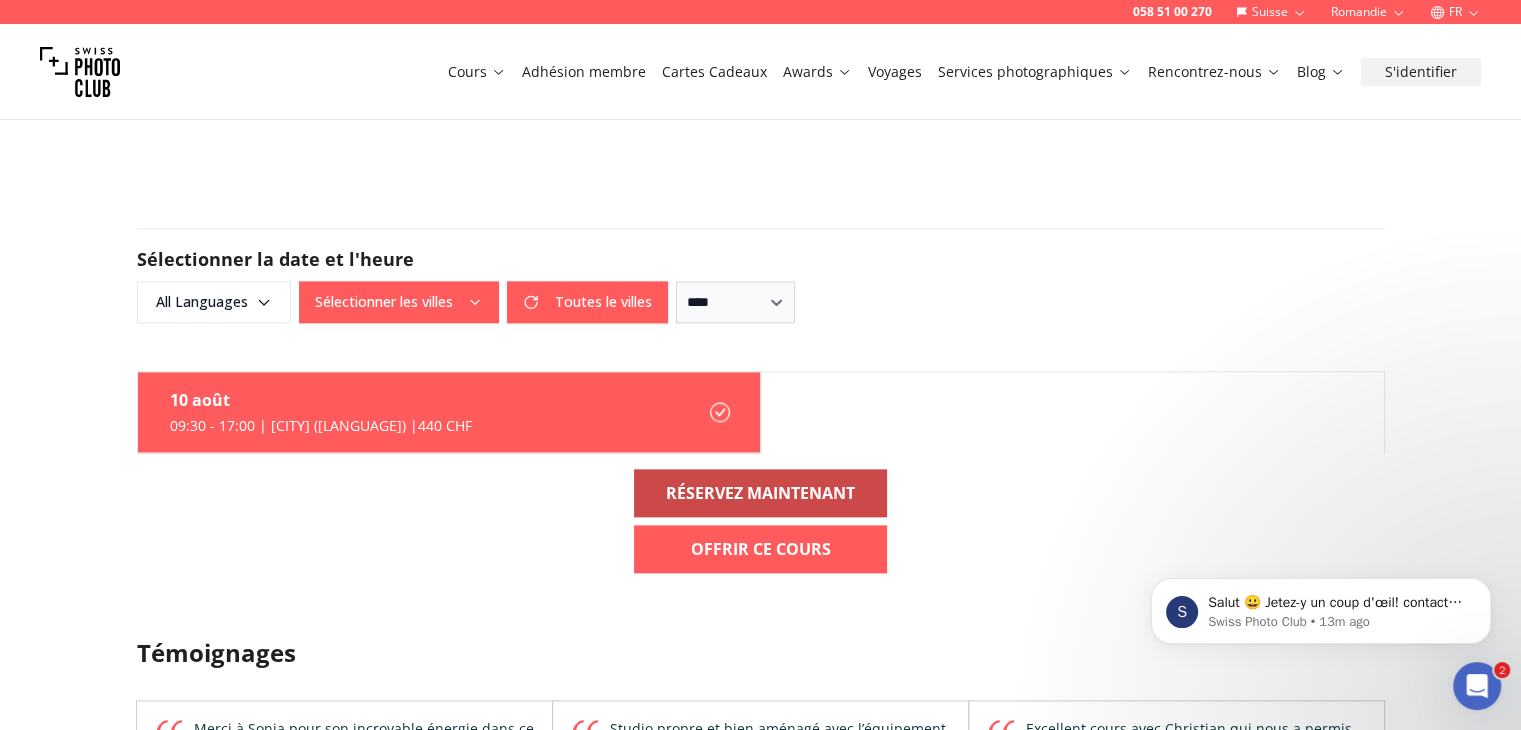 click on "RÉSERVEZ MAINTENANT" at bounding box center (760, 493) 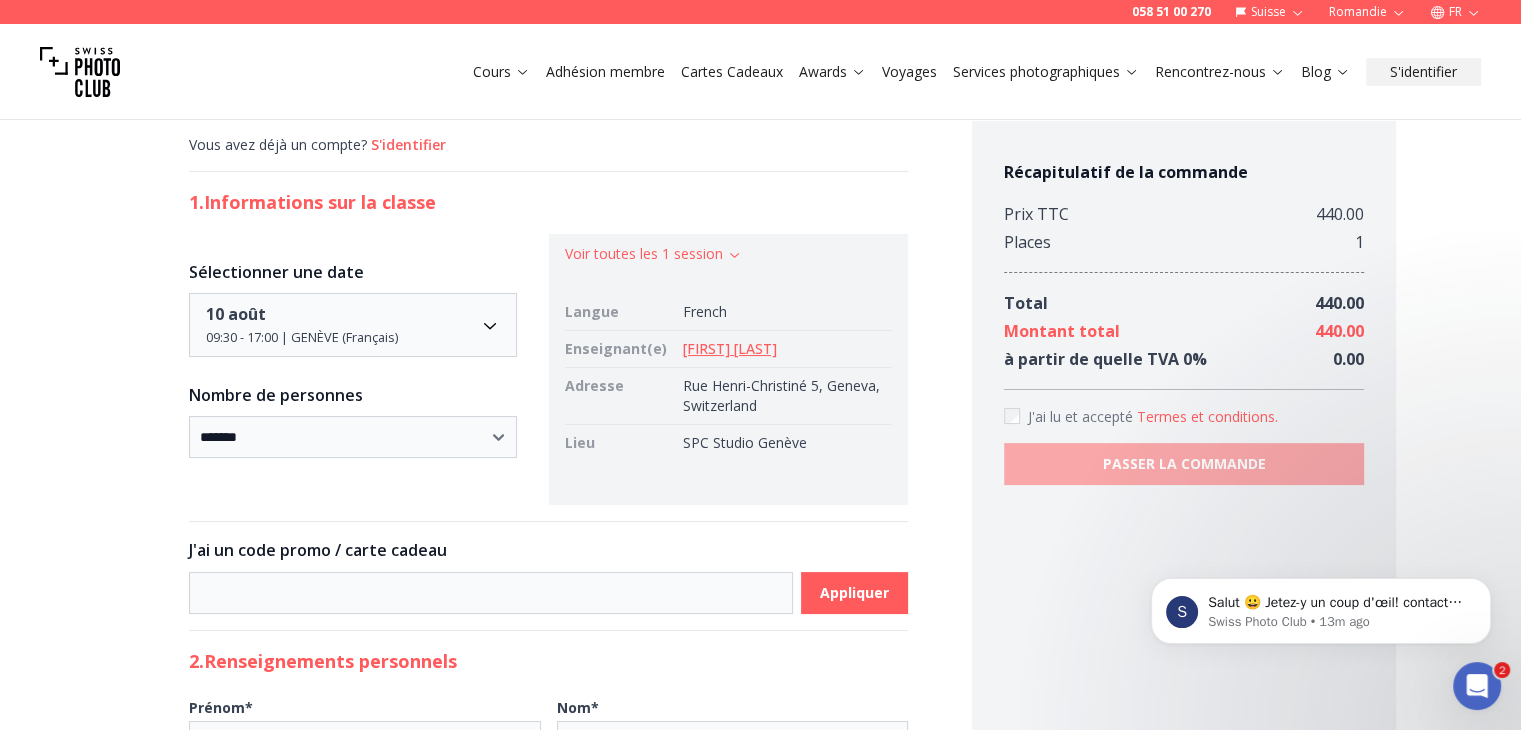 scroll, scrollTop: 132, scrollLeft: 0, axis: vertical 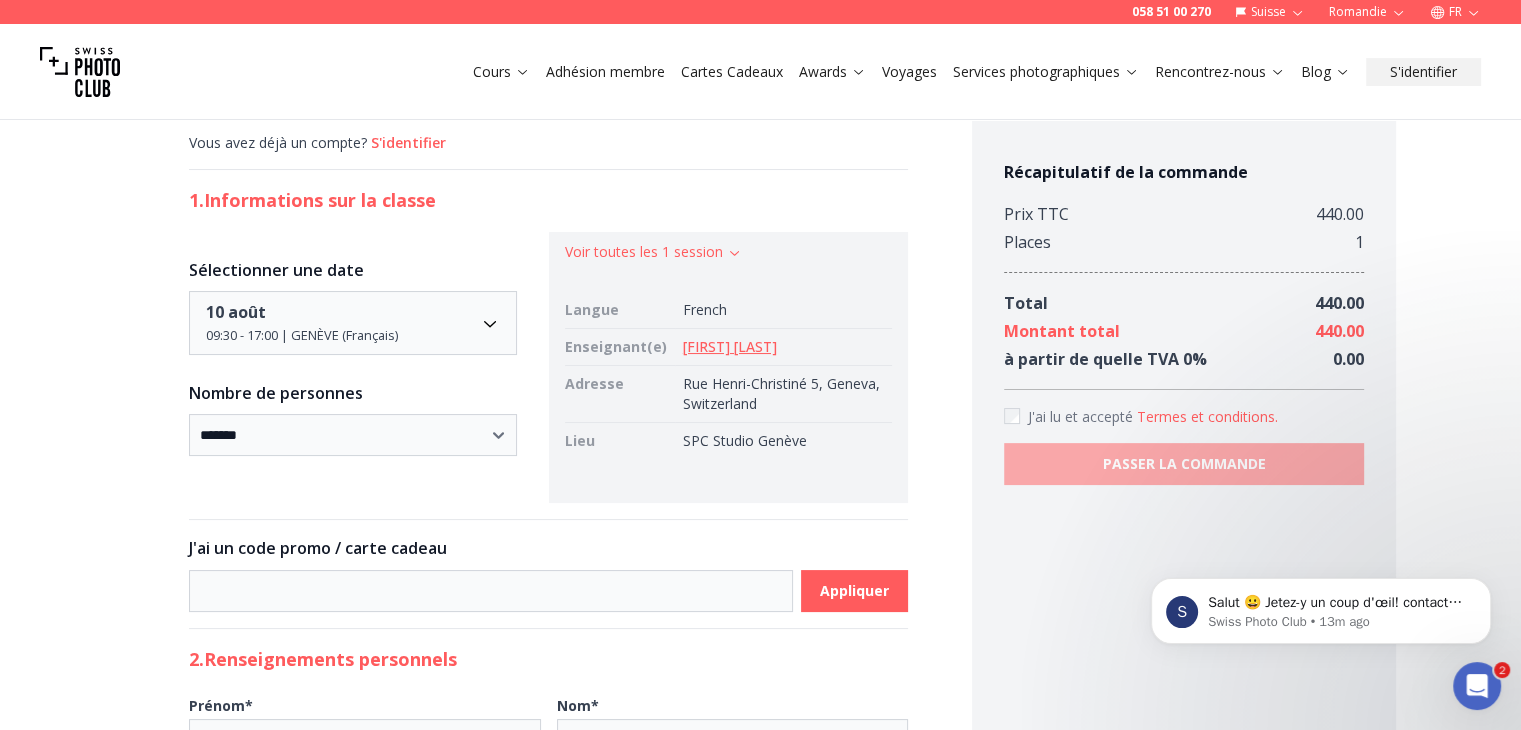 click on "Christian Bromley" at bounding box center [784, 347] 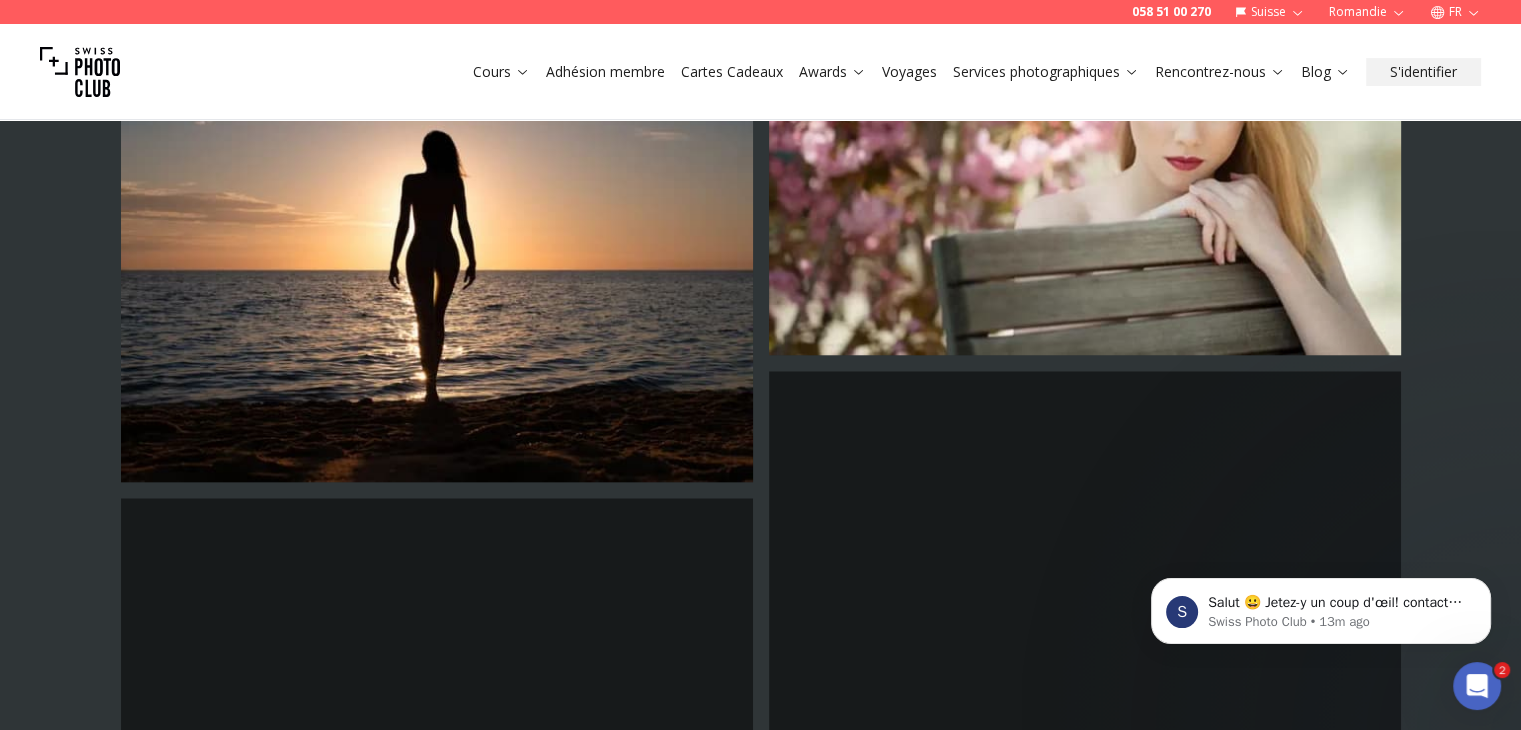 scroll, scrollTop: 9836, scrollLeft: 0, axis: vertical 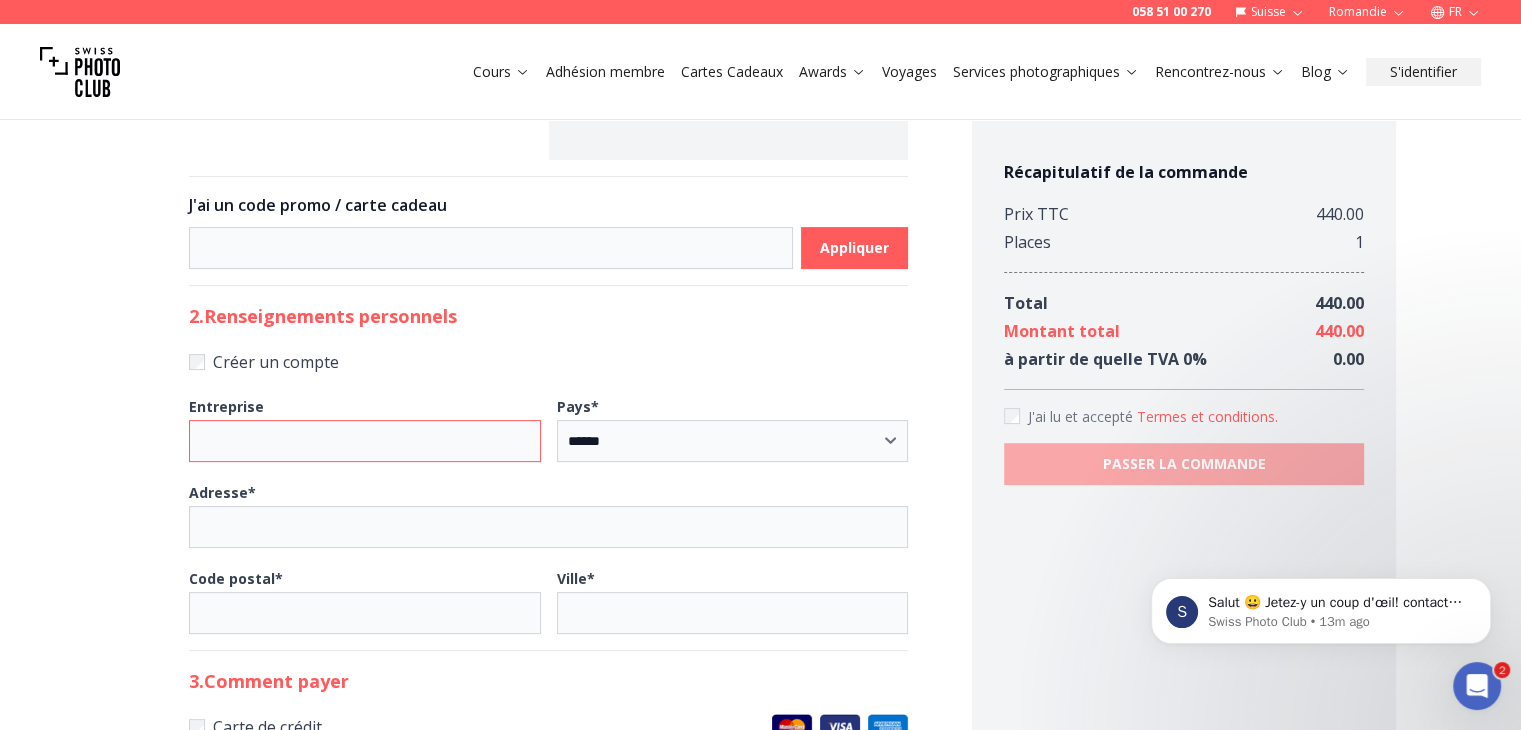 click on "Entreprise" at bounding box center [365, 441] 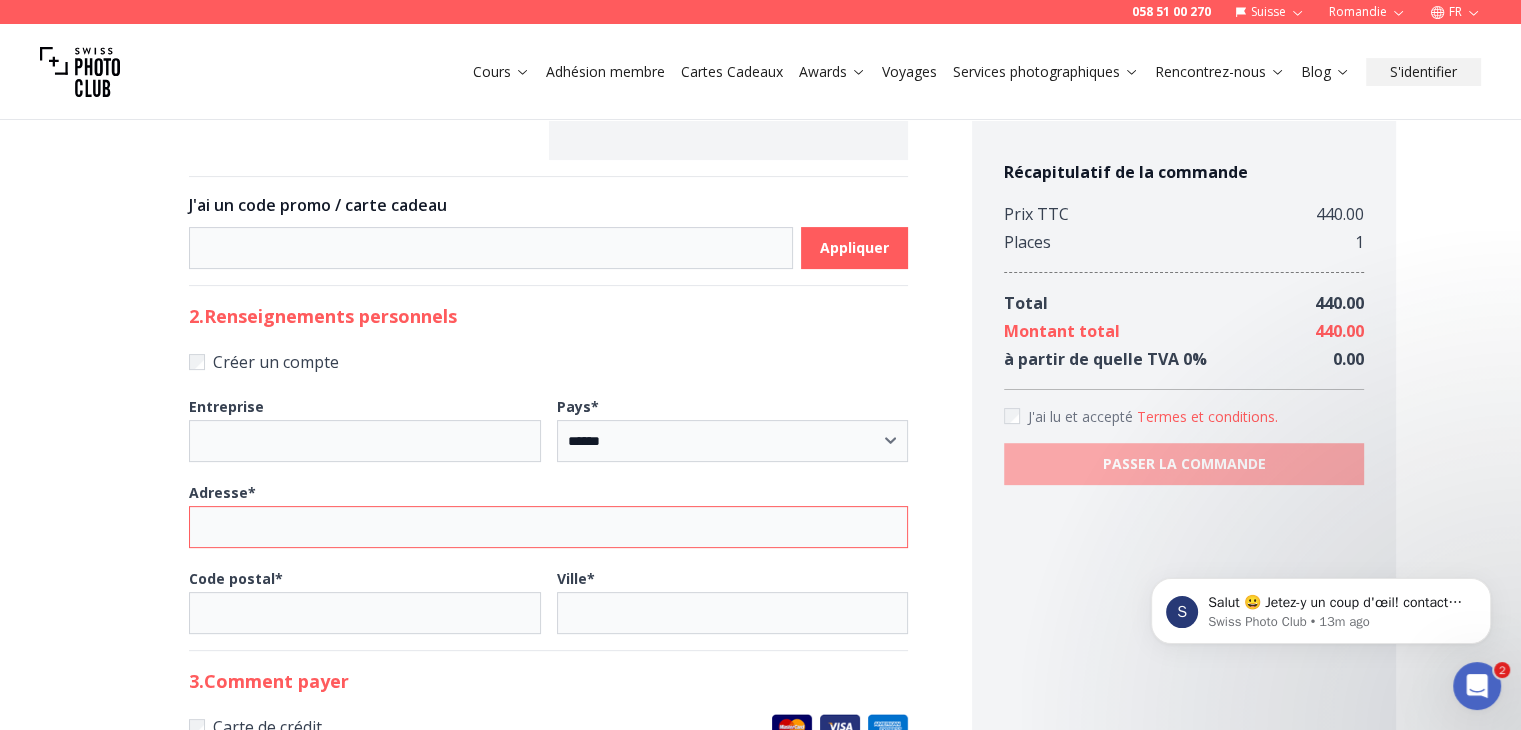 click on "Adresse *" at bounding box center (548, 527) 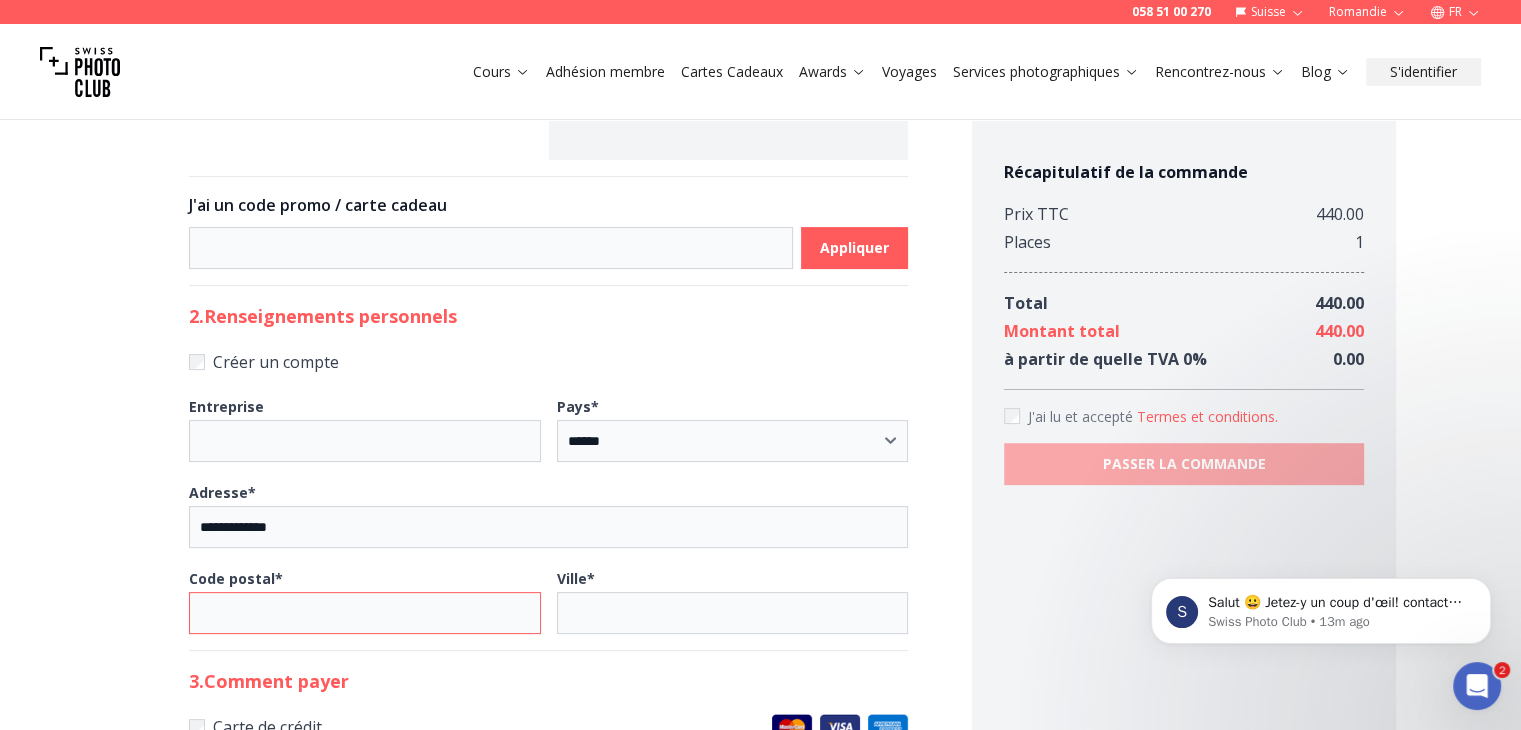 type on "****" 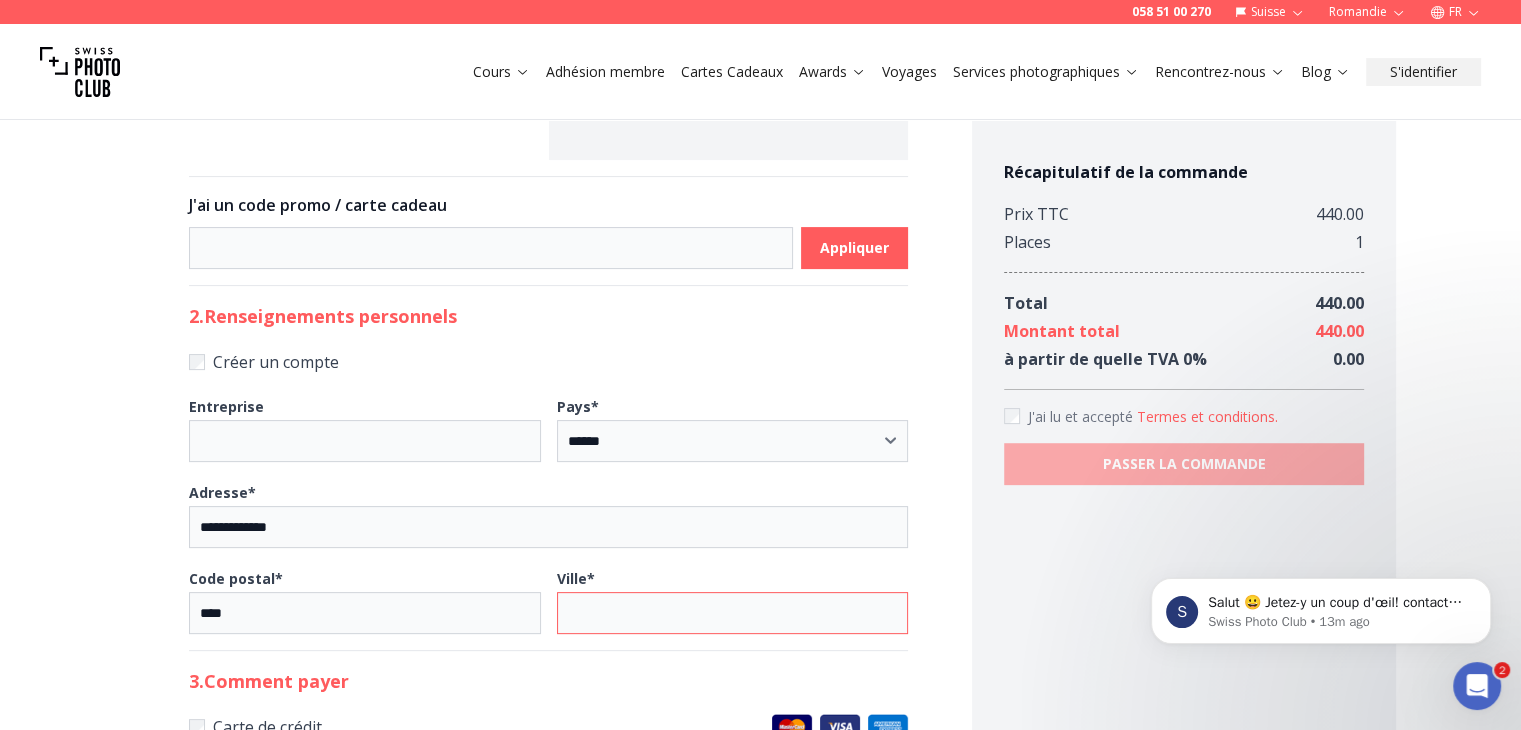 type on "****" 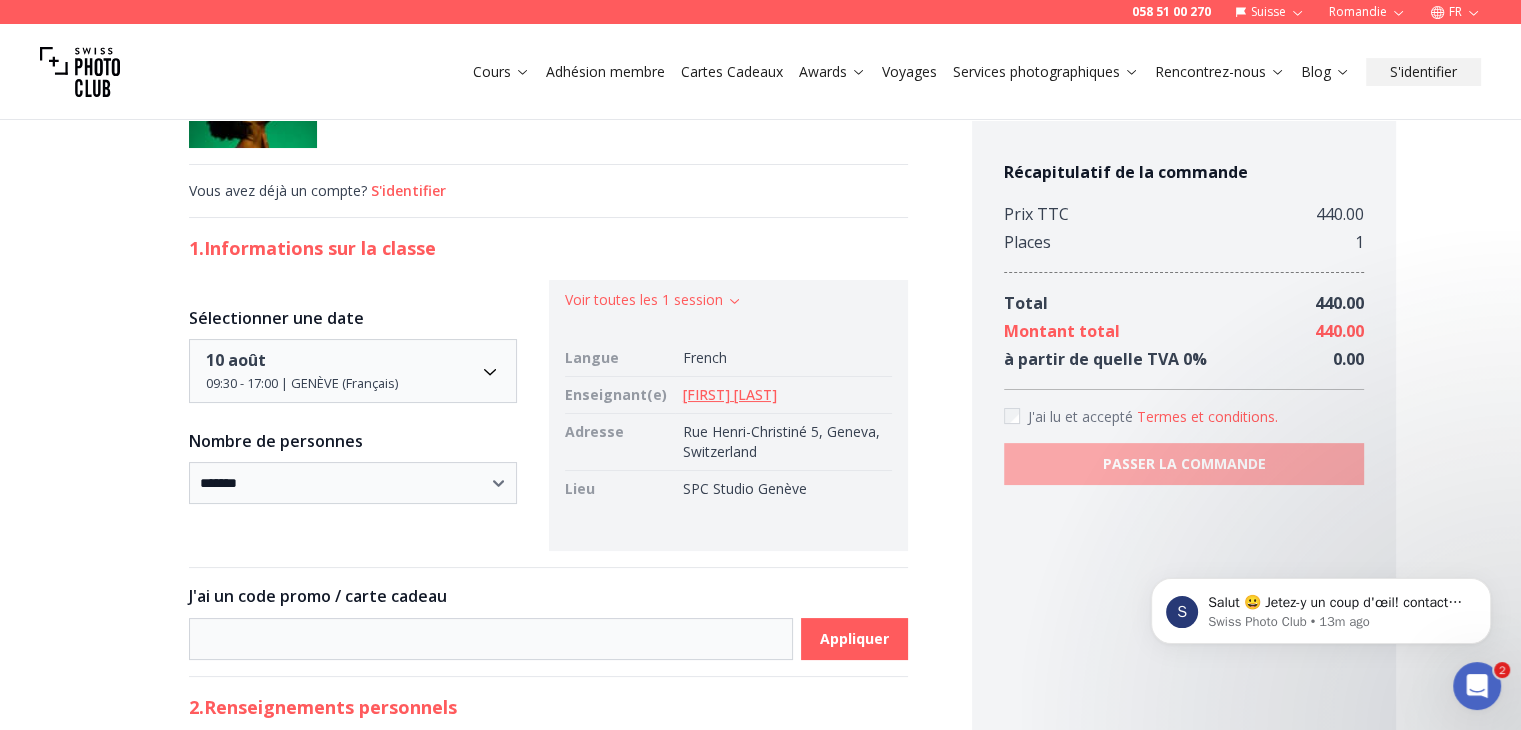 scroll, scrollTop: 0, scrollLeft: 0, axis: both 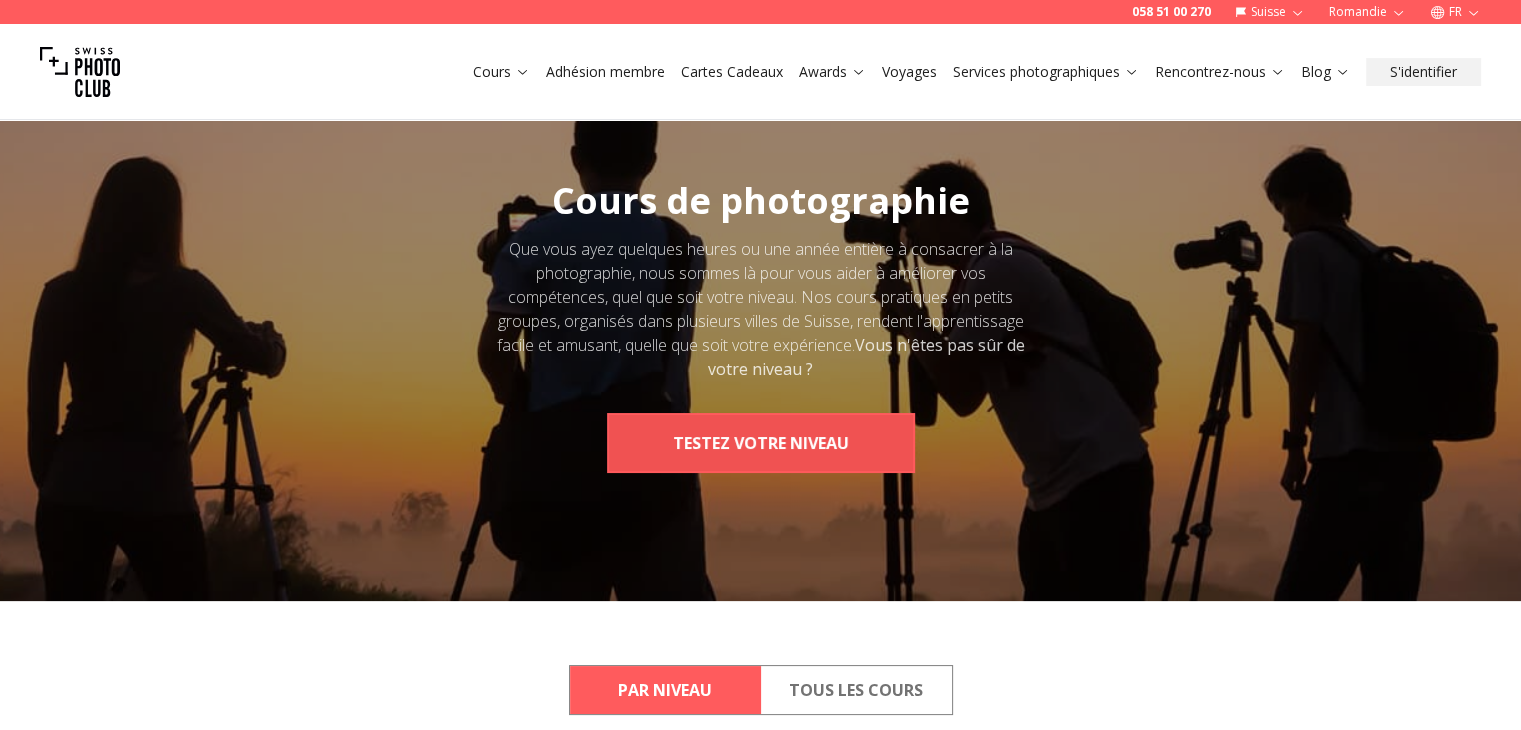 click on "TESTEZ VOTRE NIVEAU" at bounding box center [761, 443] 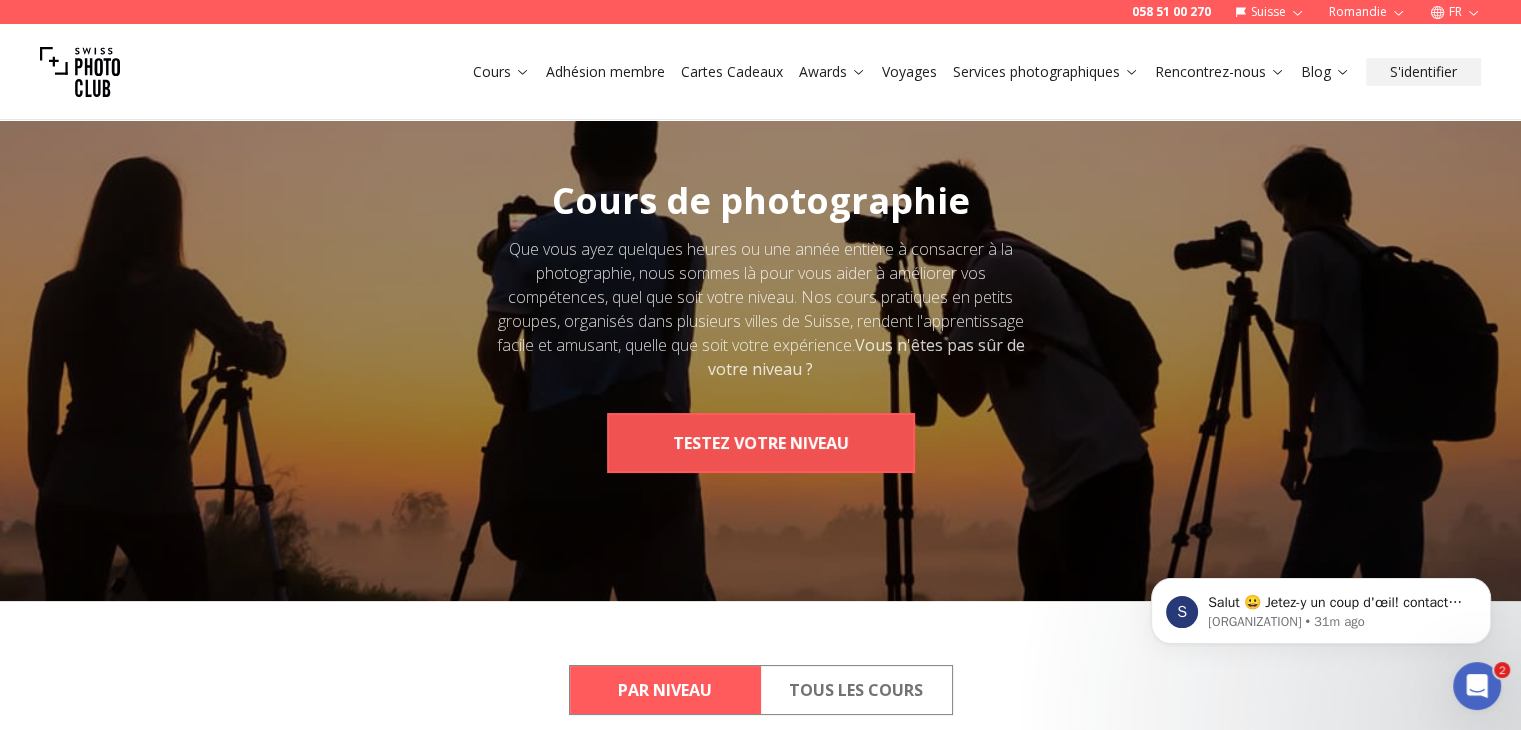 scroll, scrollTop: 0, scrollLeft: 0, axis: both 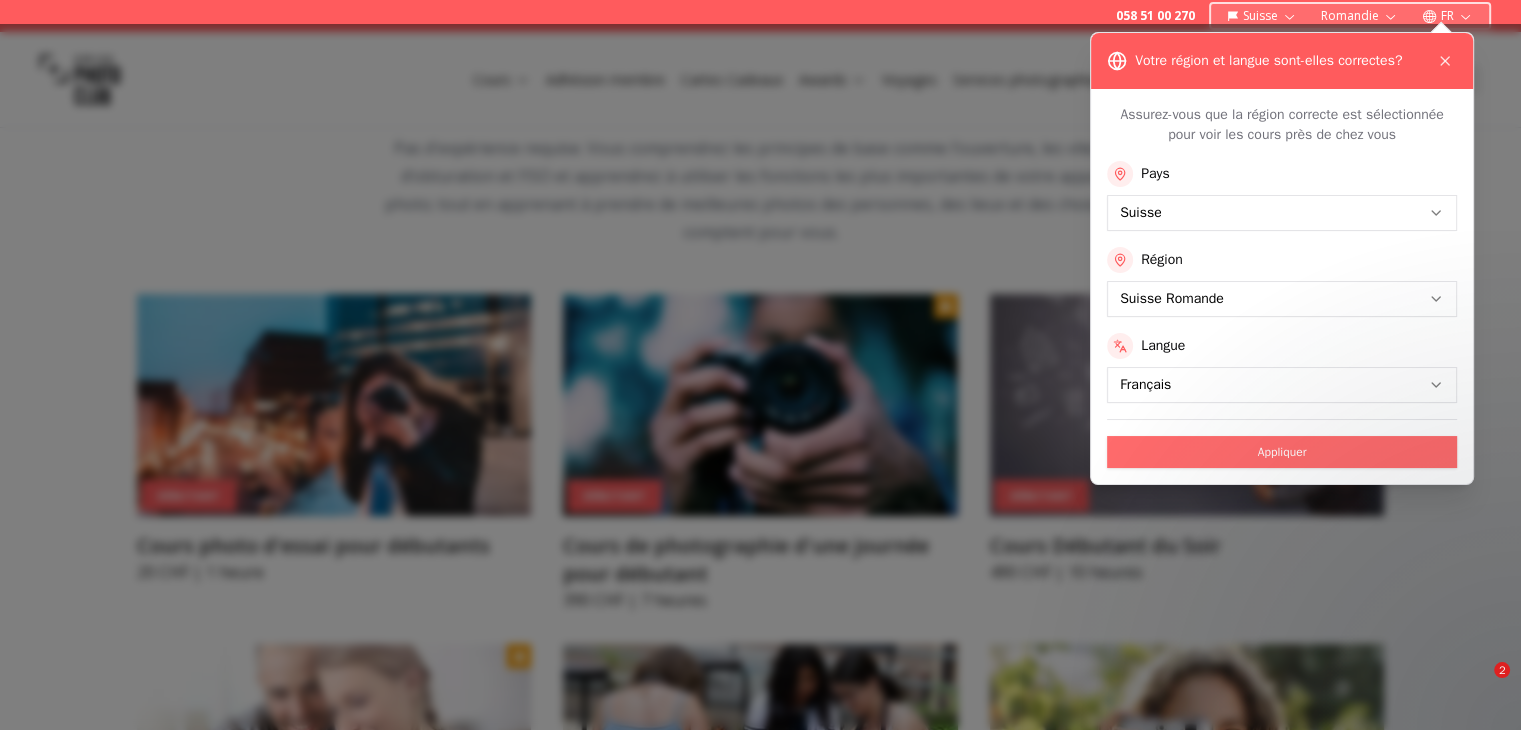 click on "Appliquer" at bounding box center [1282, 452] 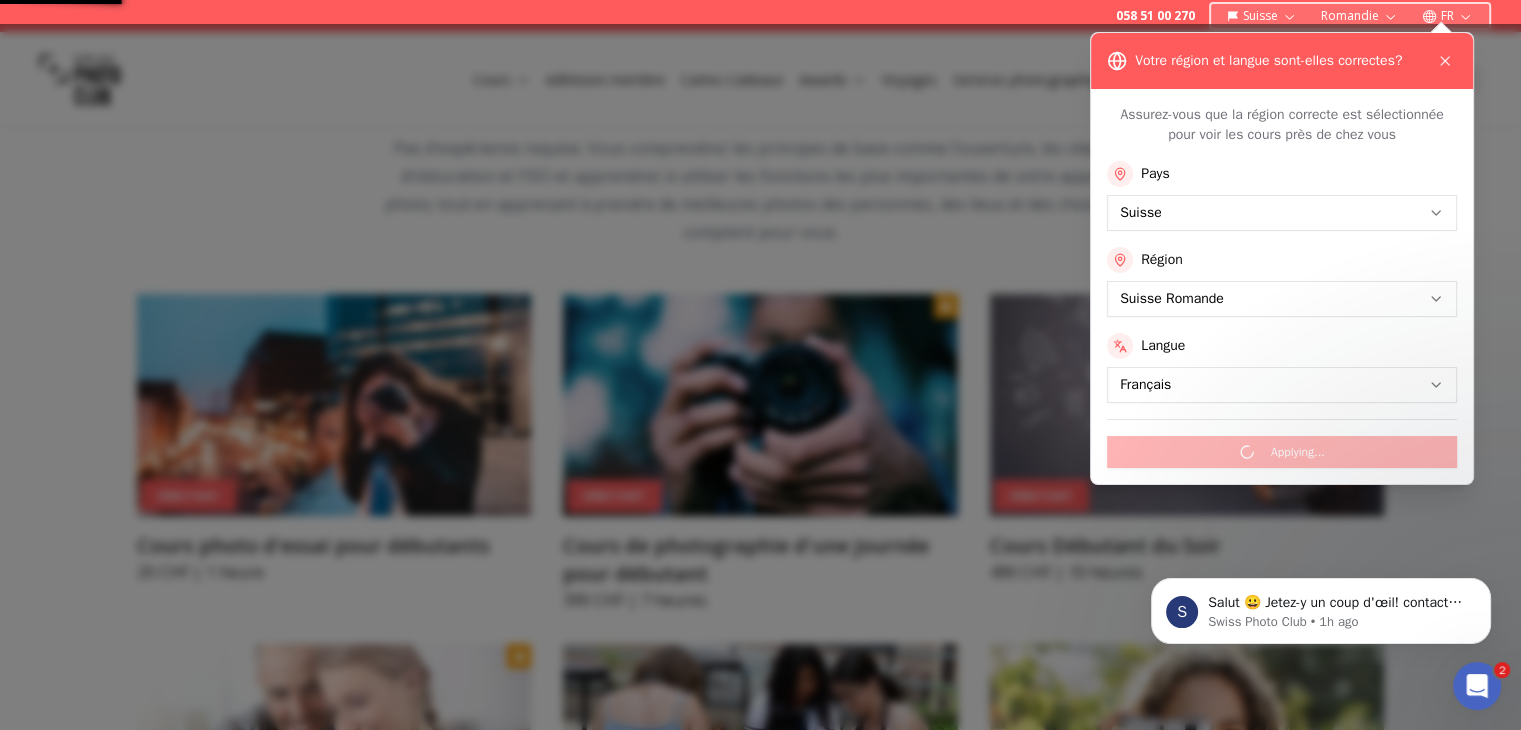 scroll, scrollTop: 0, scrollLeft: 0, axis: both 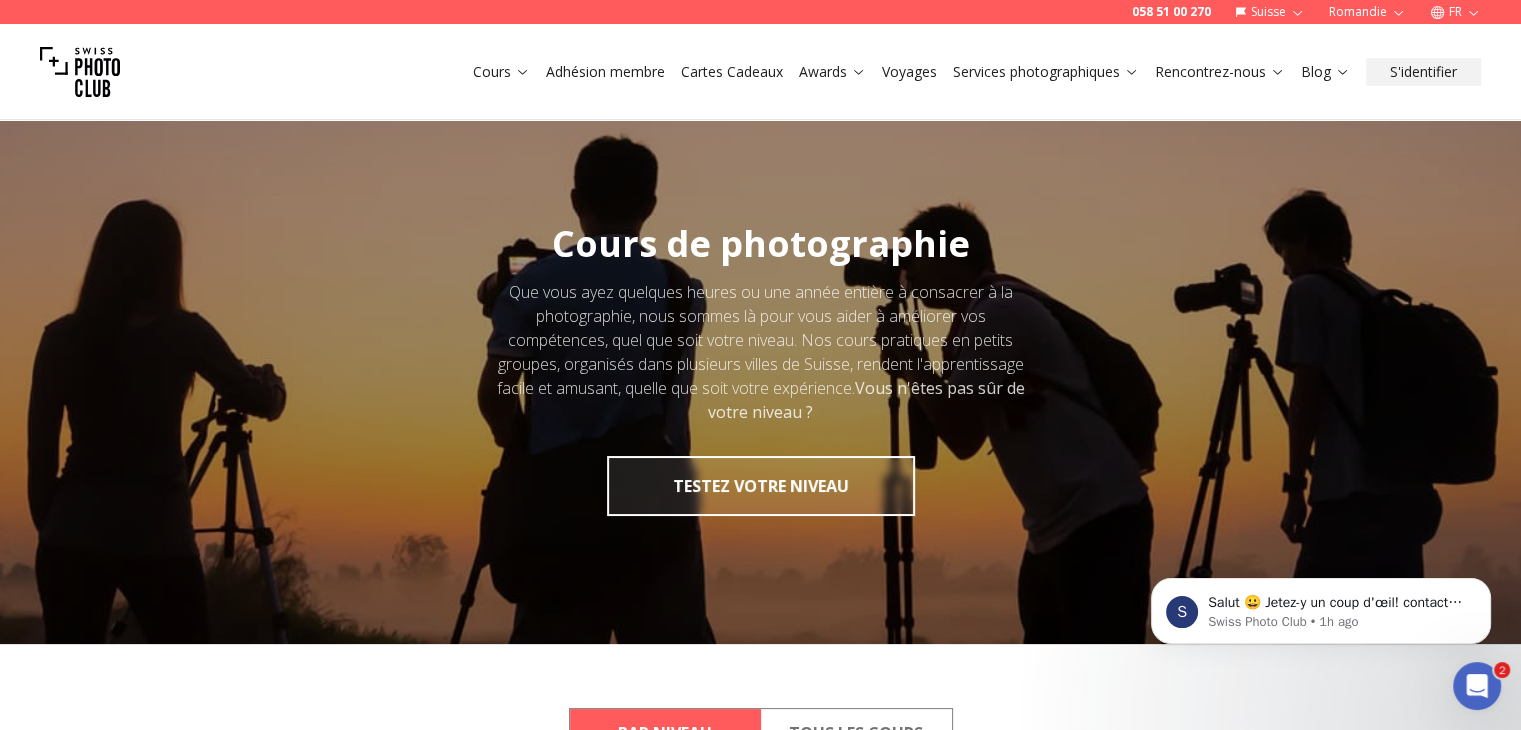 drag, startPoint x: 953, startPoint y: 441, endPoint x: 1114, endPoint y: 441, distance: 161 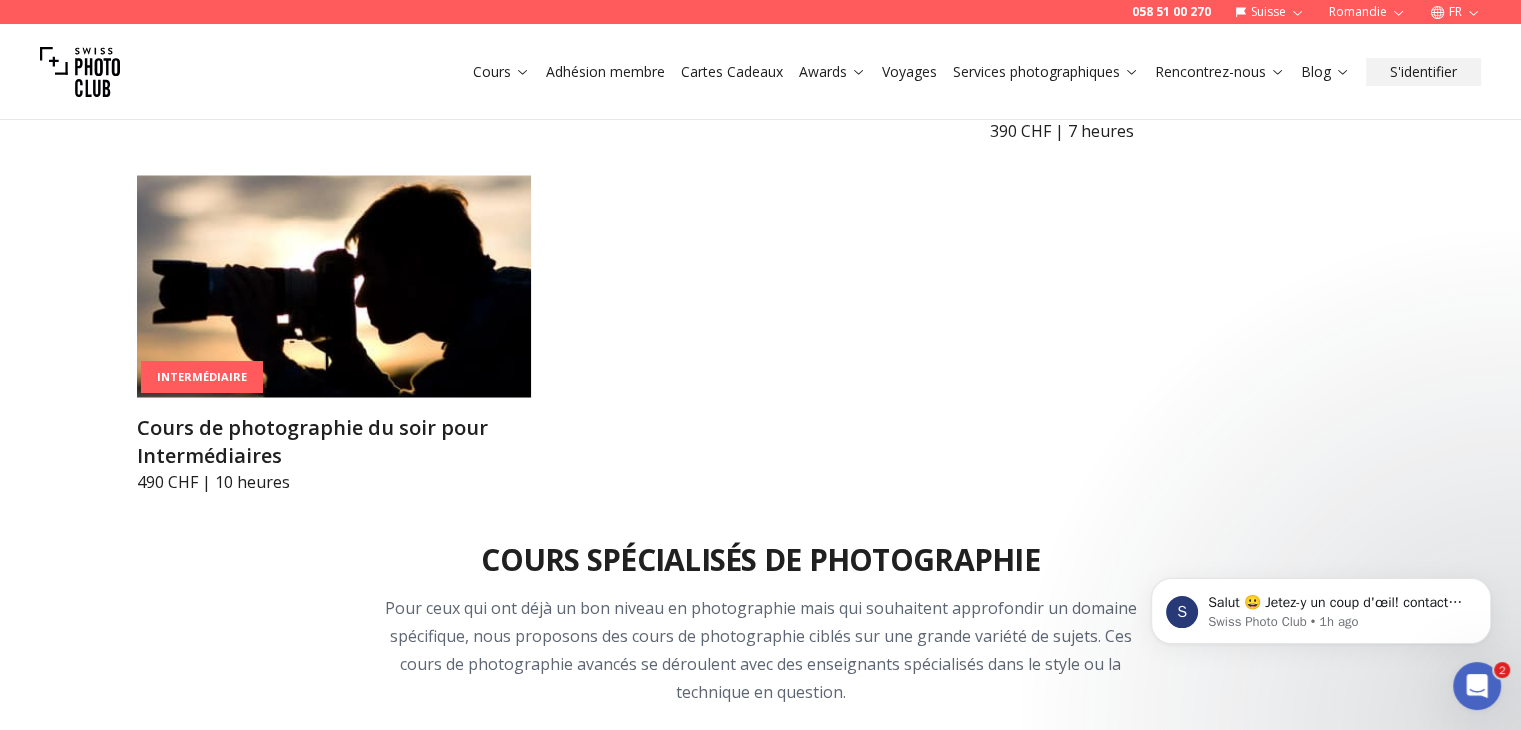 scroll, scrollTop: 3336, scrollLeft: 0, axis: vertical 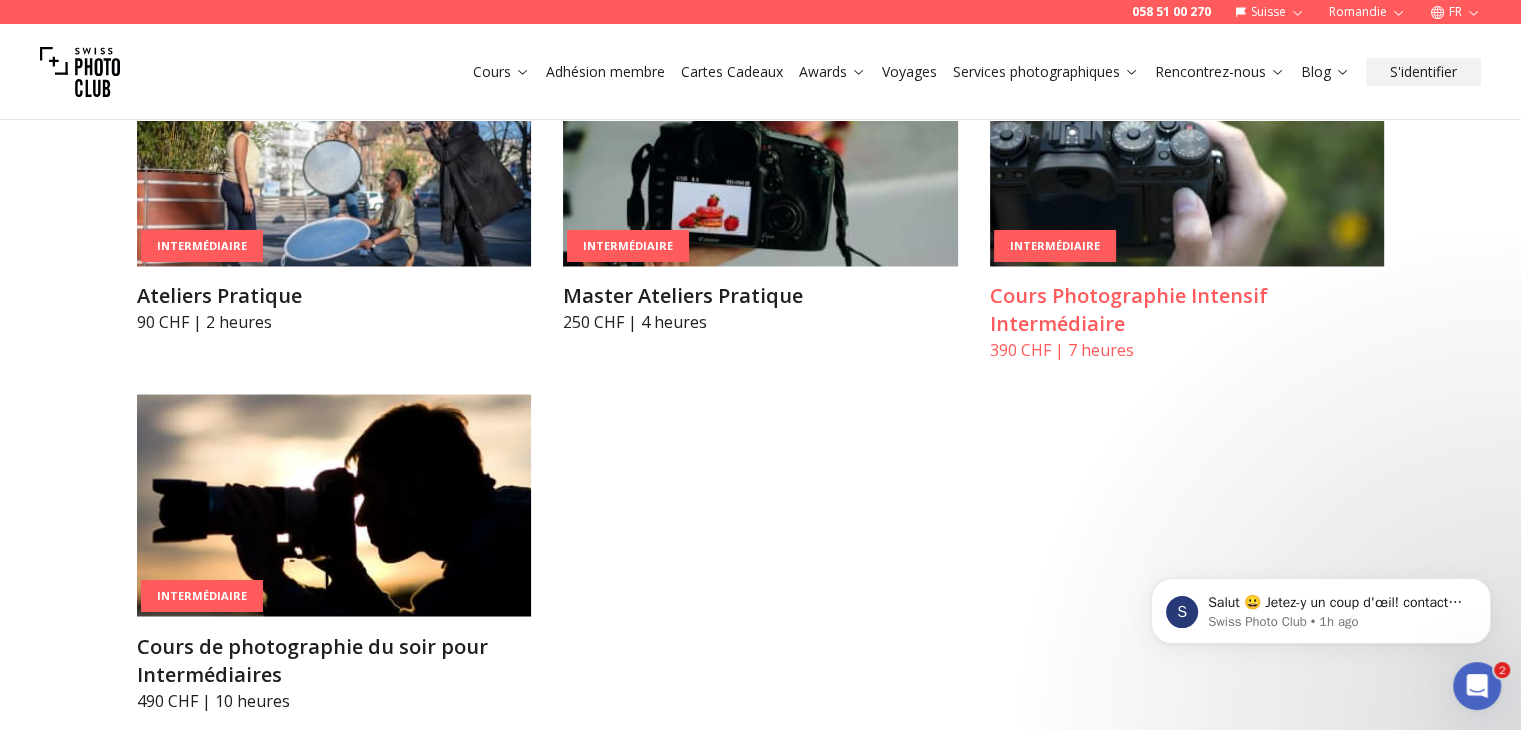 click at bounding box center [1187, 155] 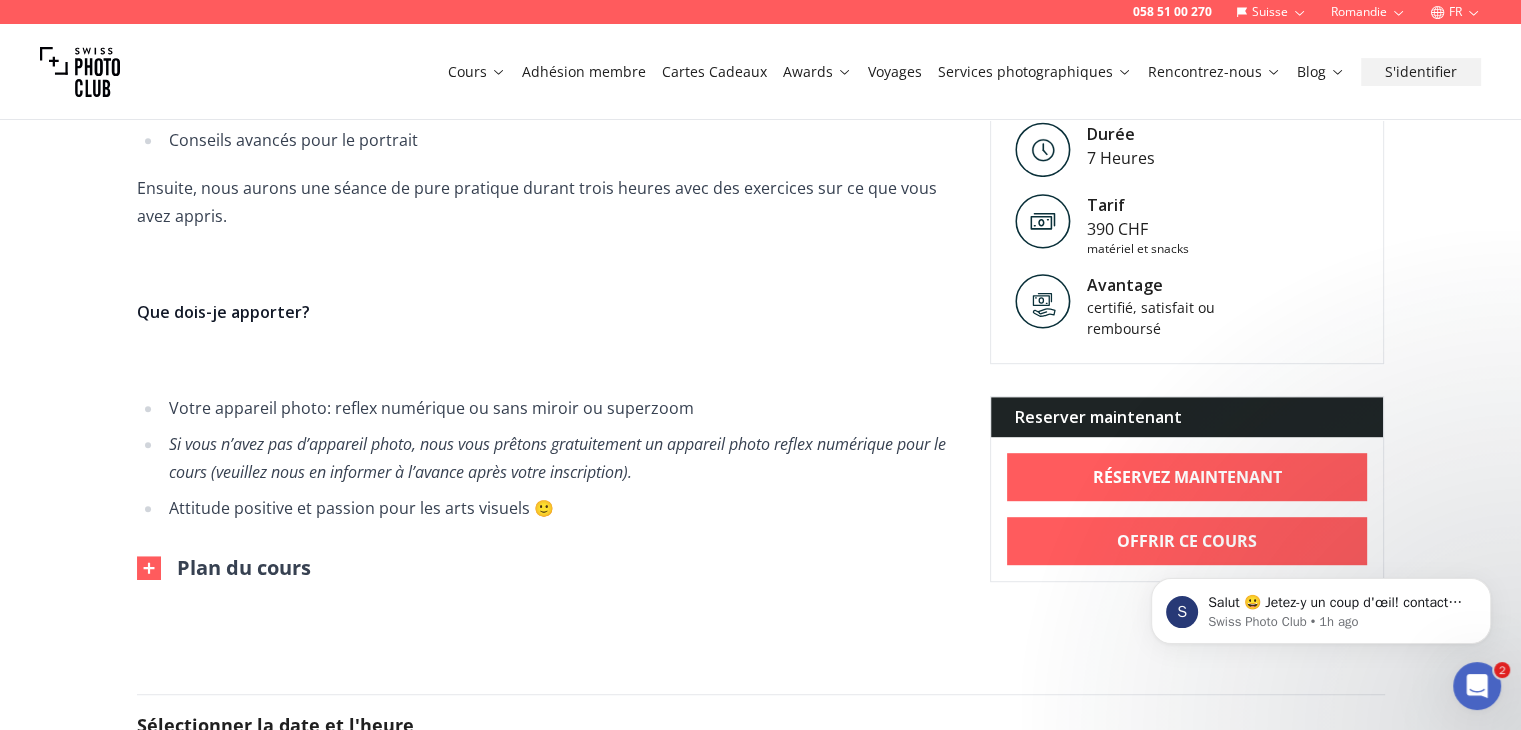 scroll, scrollTop: 527, scrollLeft: 0, axis: vertical 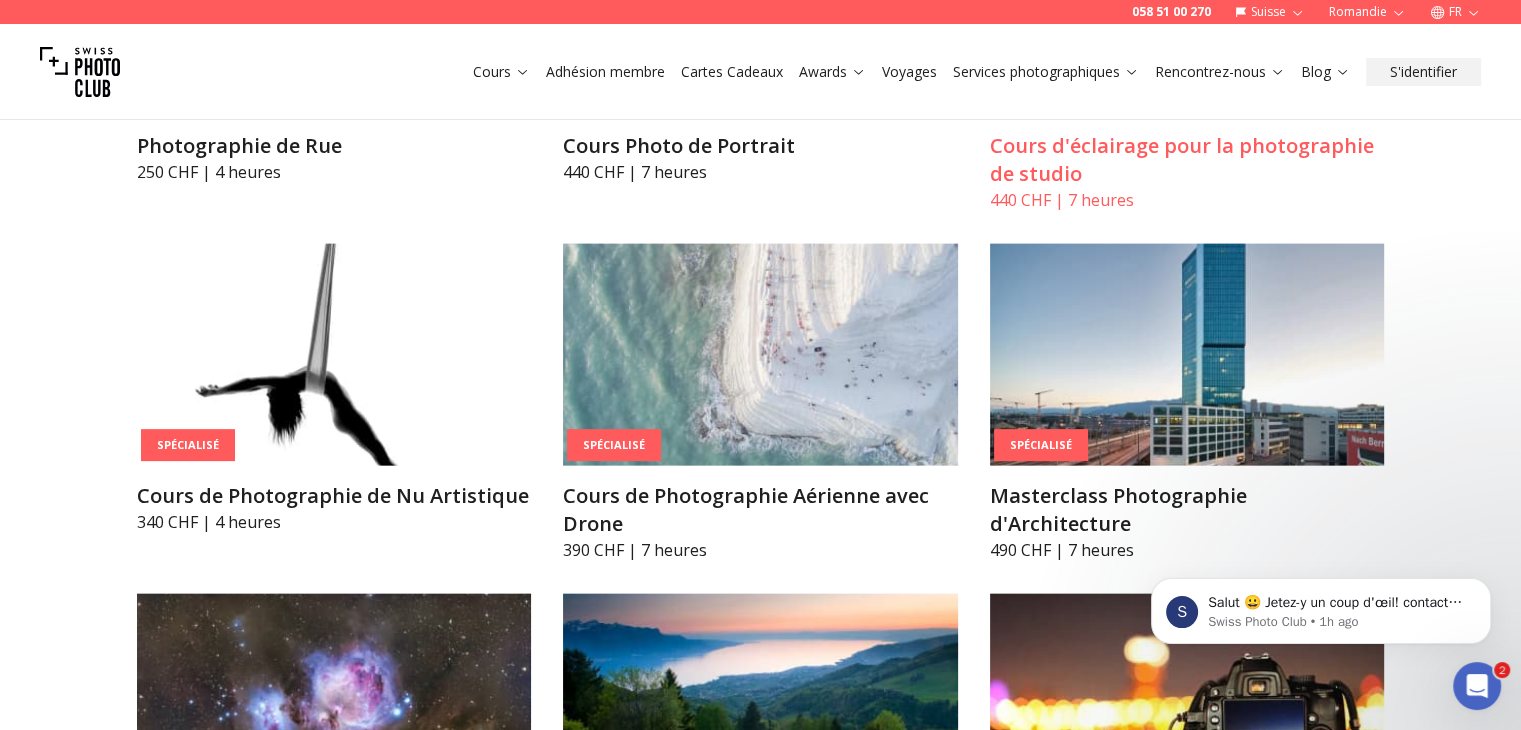 click at bounding box center [1187, 5] 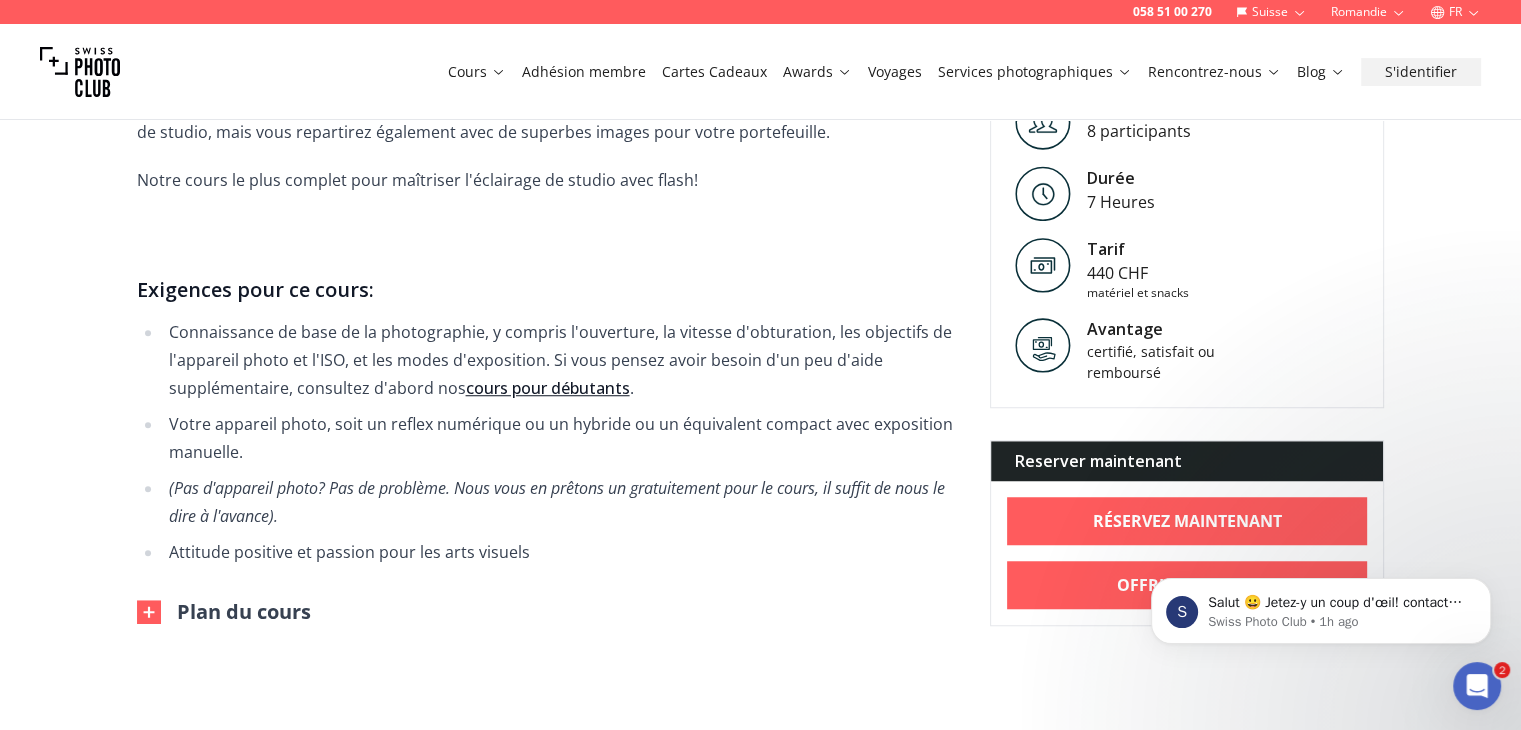 scroll, scrollTop: 1435, scrollLeft: 0, axis: vertical 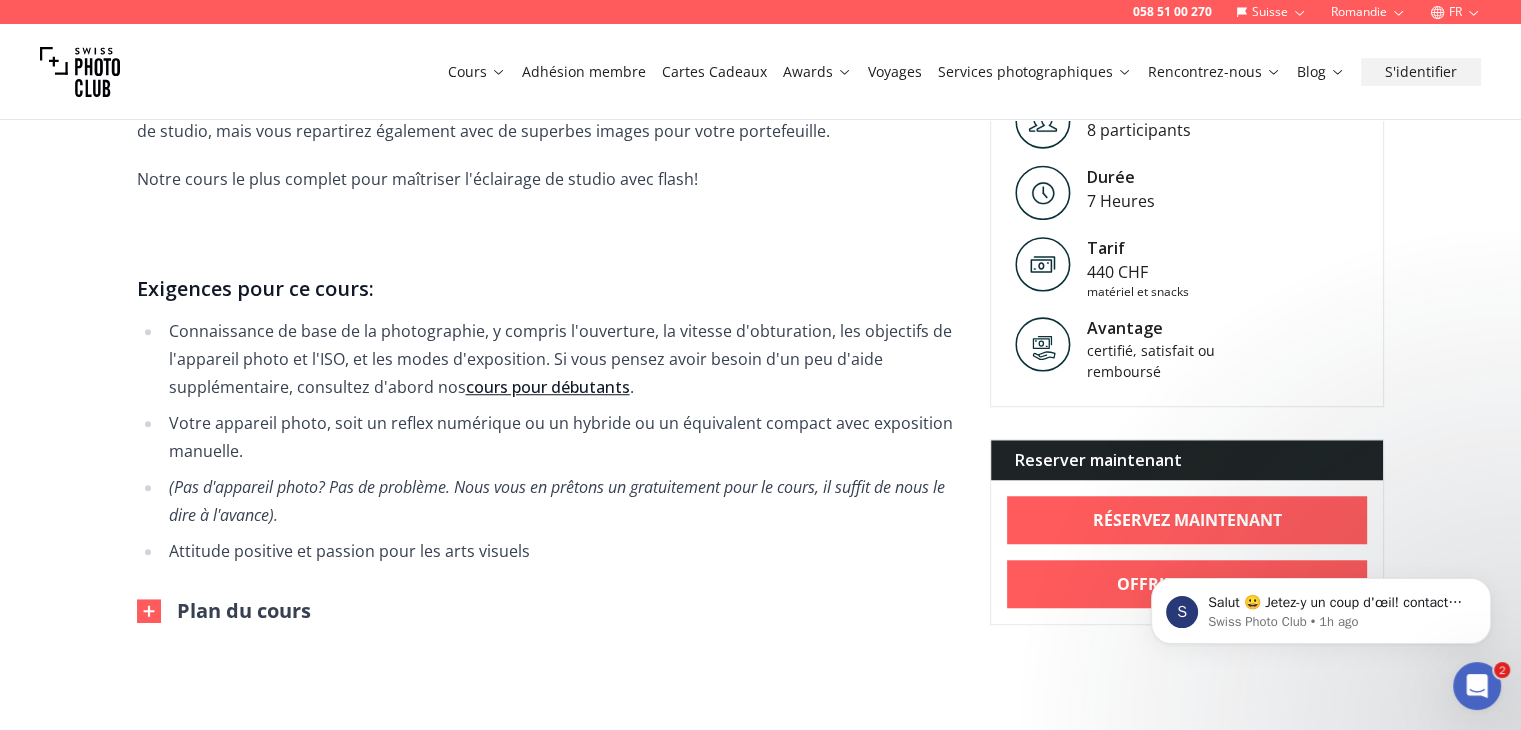click on "Attitude positive et passion pour les arts visuels" at bounding box center [560, 551] 